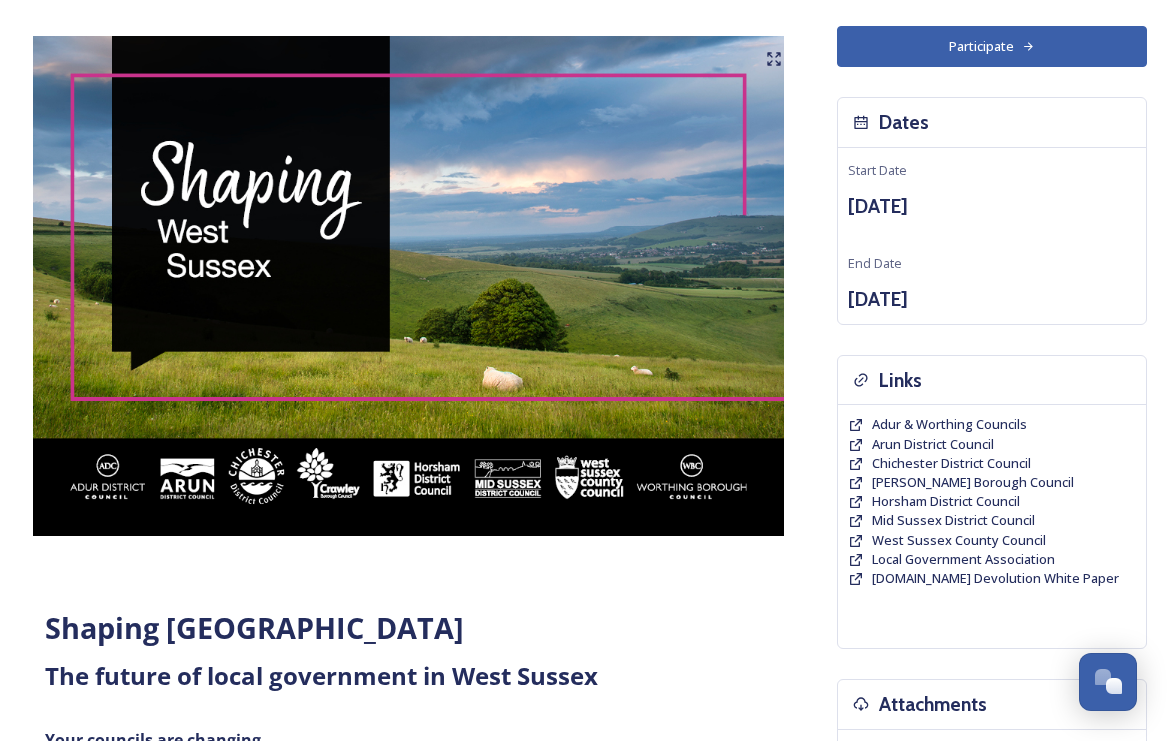 scroll, scrollTop: 0, scrollLeft: 0, axis: both 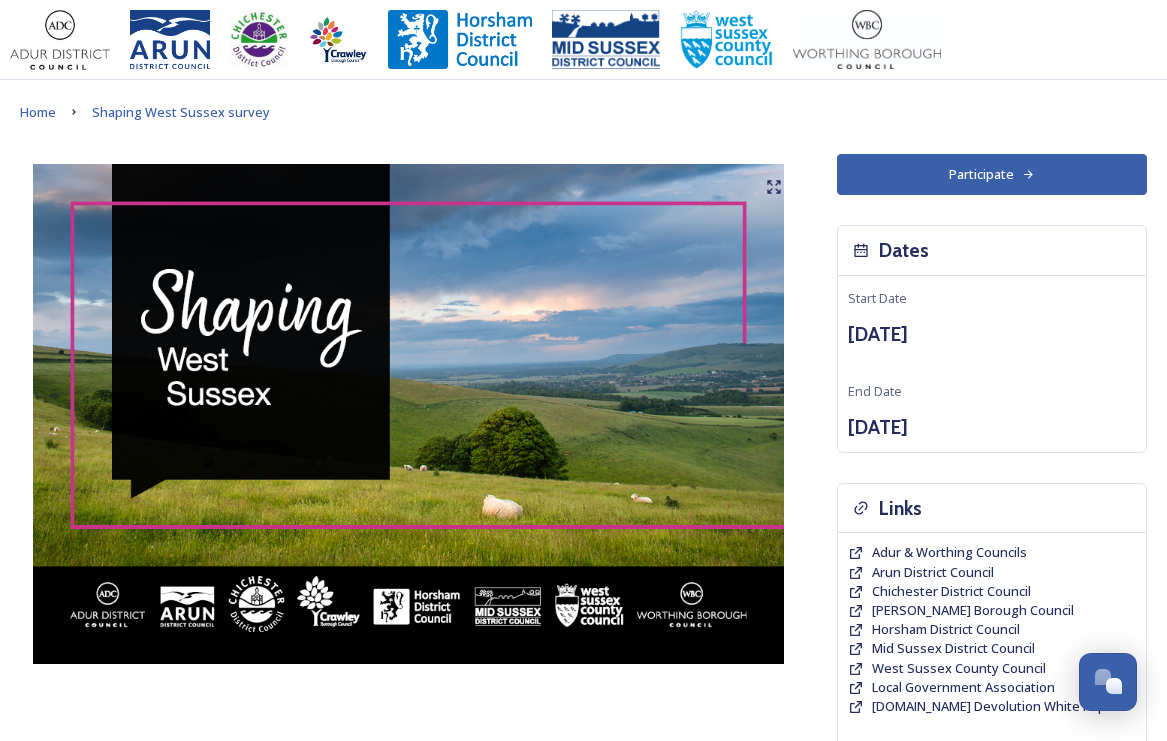 click on "Participate" at bounding box center (992, 174) 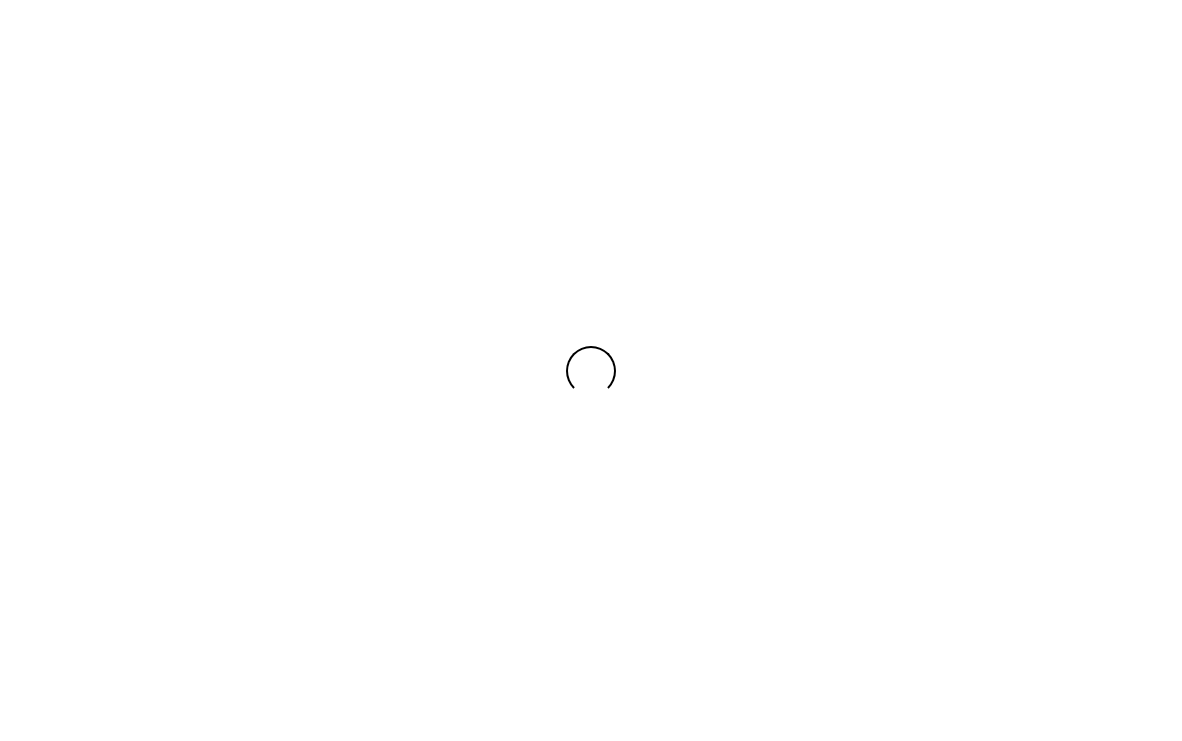 scroll, scrollTop: 0, scrollLeft: 0, axis: both 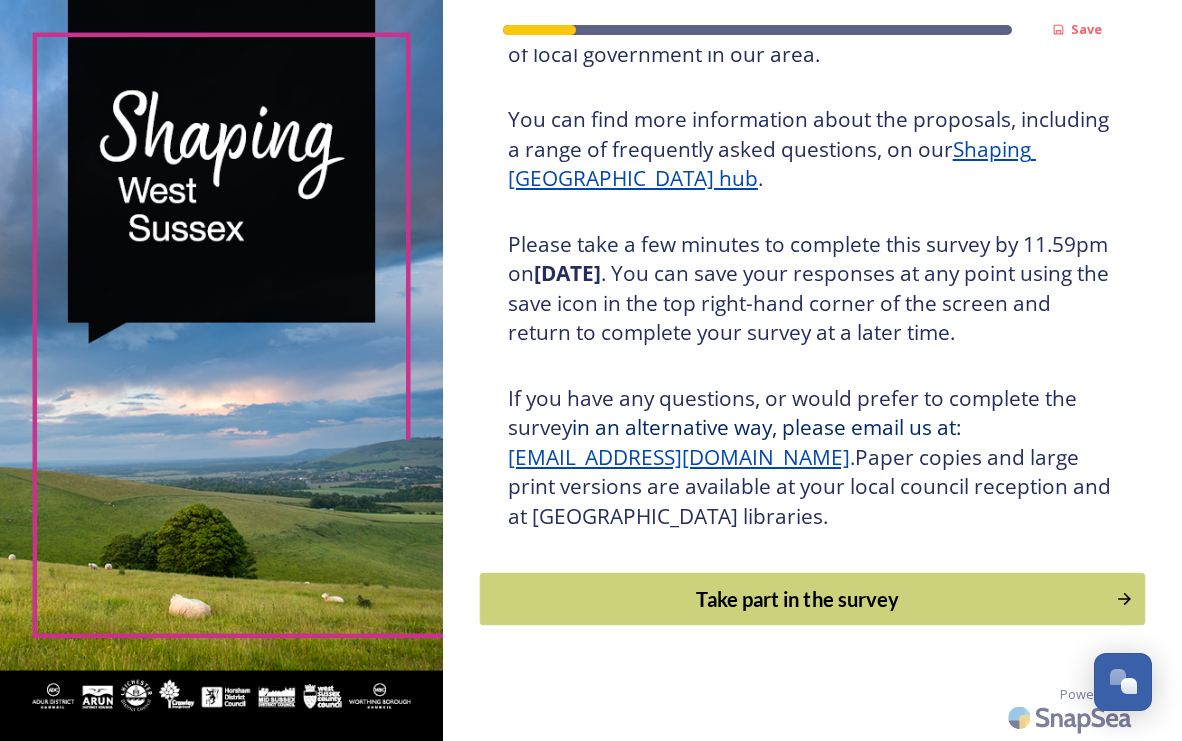 click on "Take part in the survey" at bounding box center [798, 599] 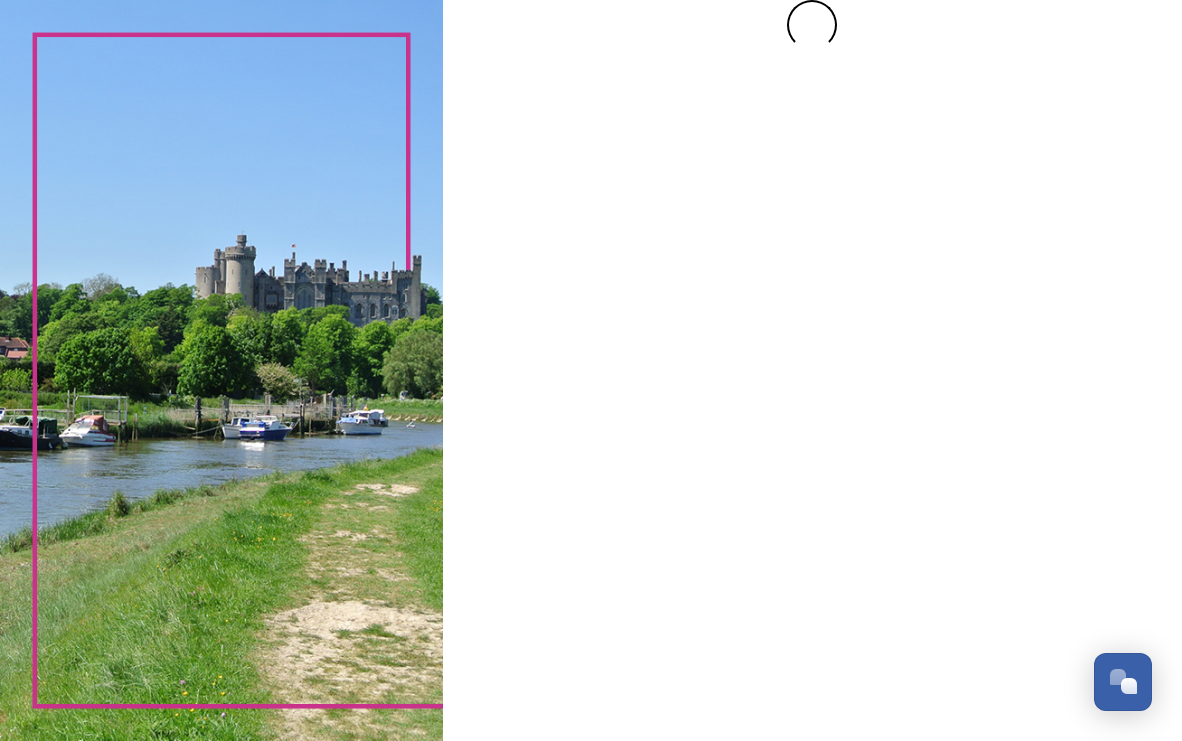 scroll, scrollTop: 0, scrollLeft: 0, axis: both 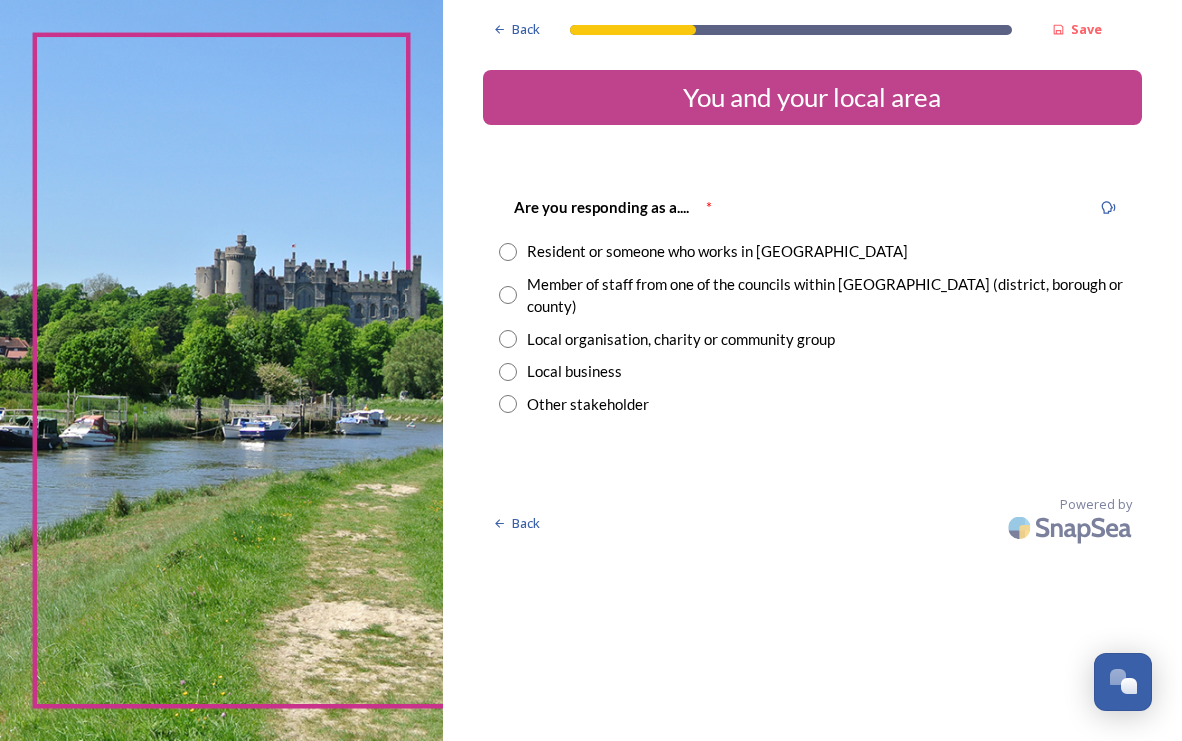 click at bounding box center [508, 295] 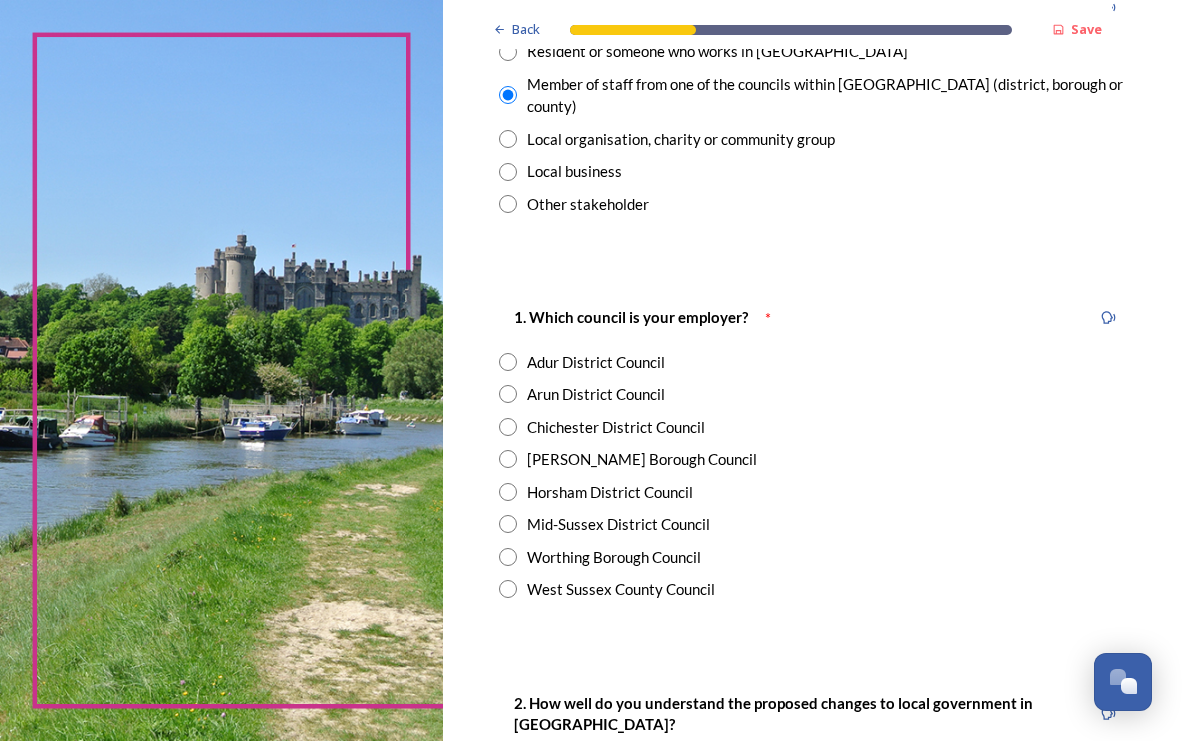 click at bounding box center [508, 492] 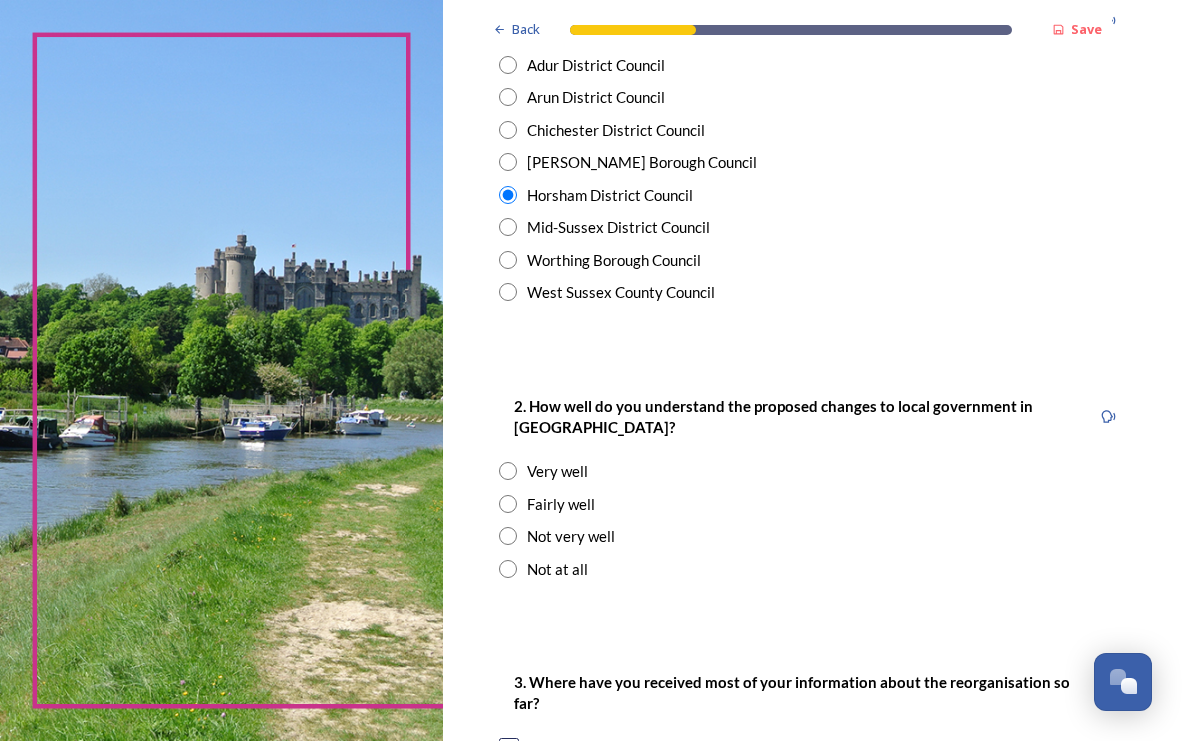 scroll, scrollTop: 500, scrollLeft: 0, axis: vertical 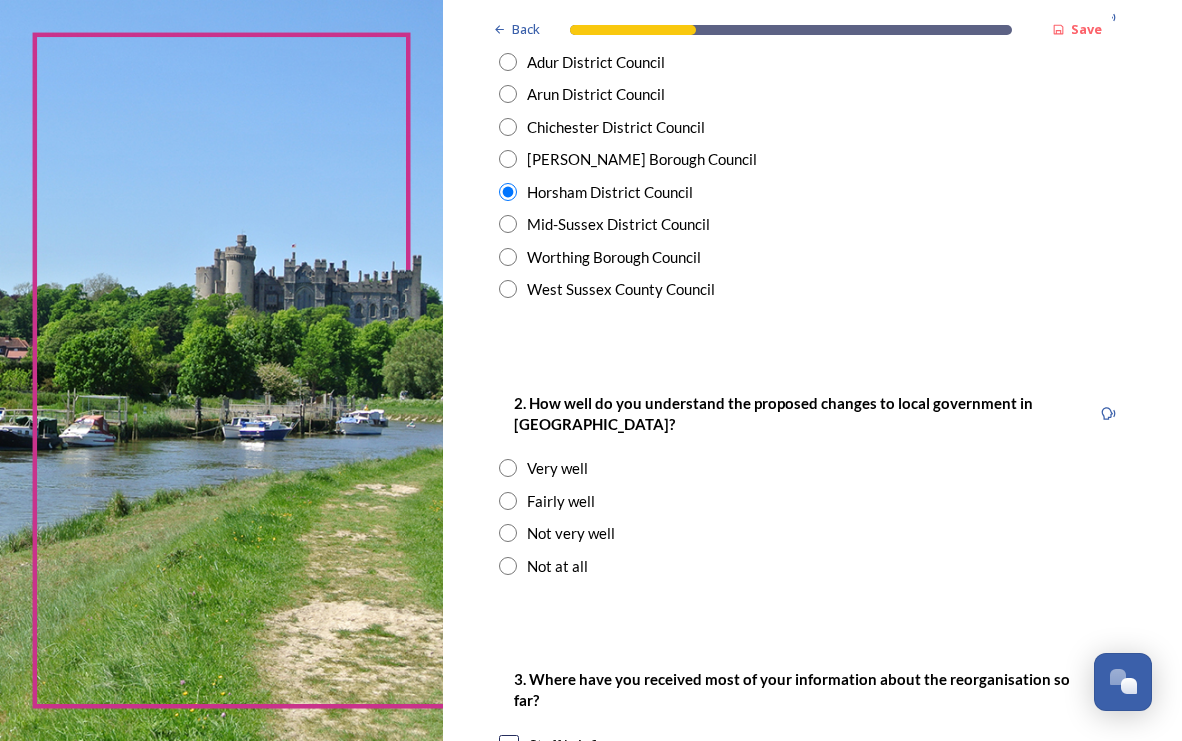 click at bounding box center [508, 501] 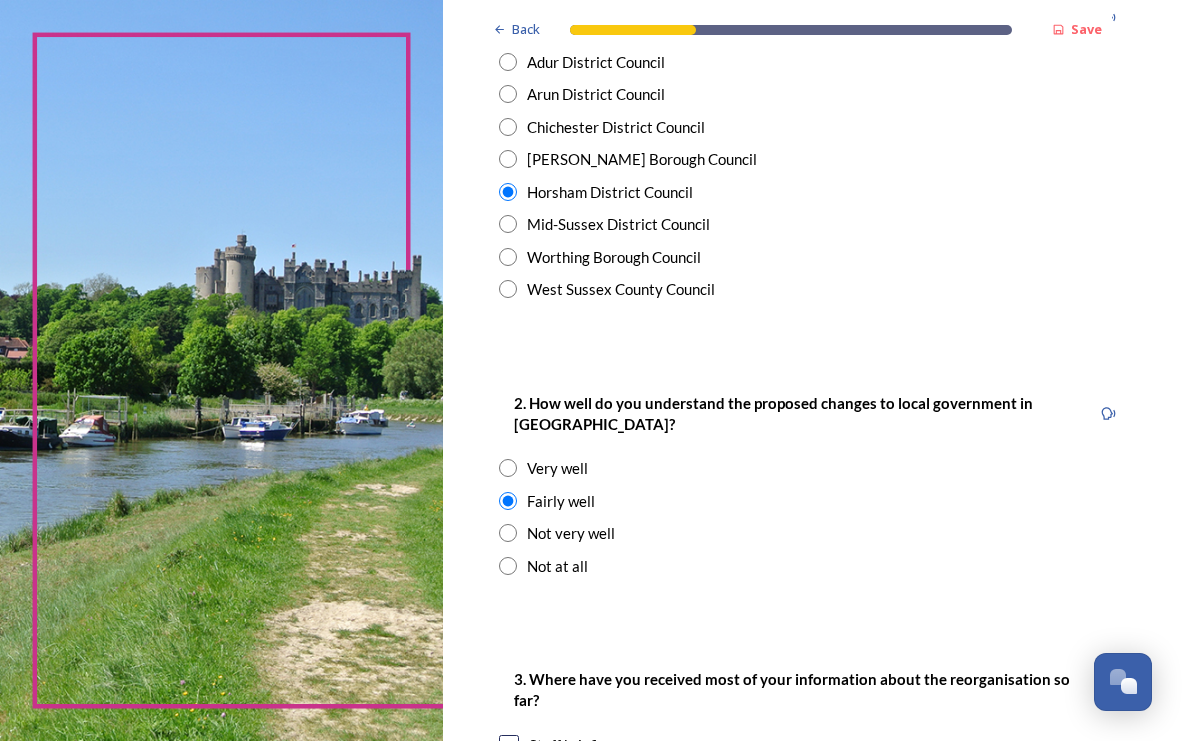 scroll, scrollTop: 800, scrollLeft: 0, axis: vertical 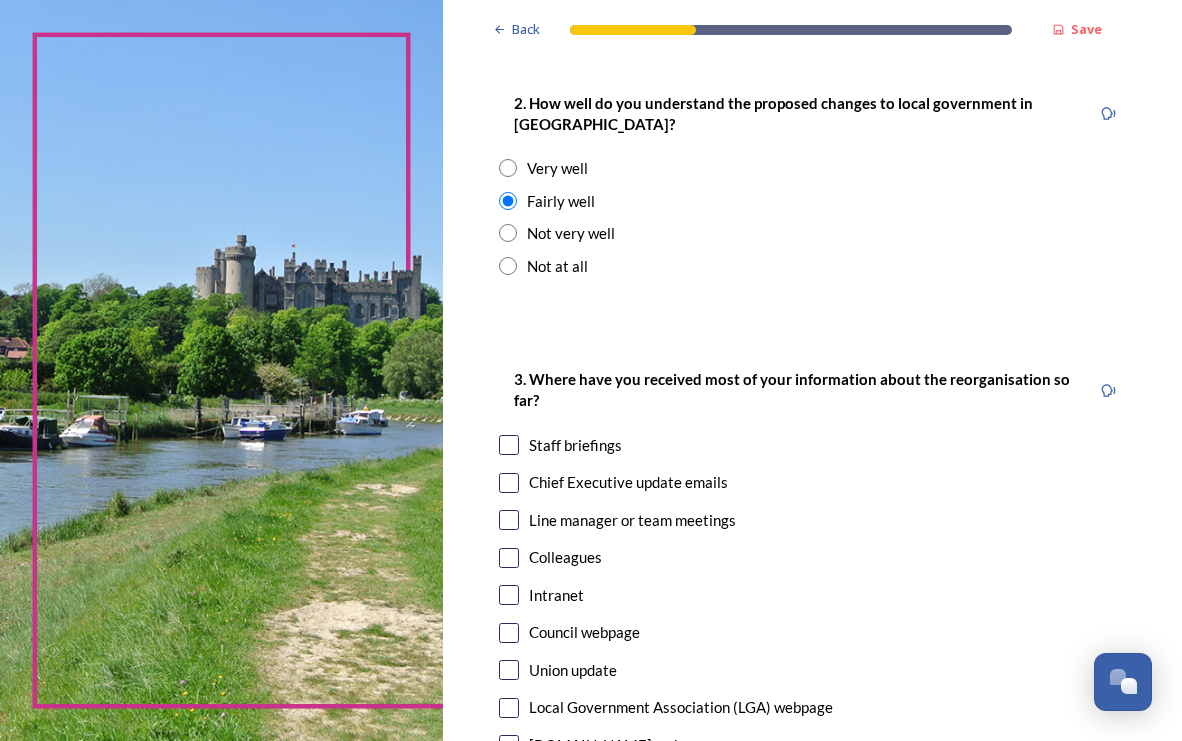 click at bounding box center [509, 445] 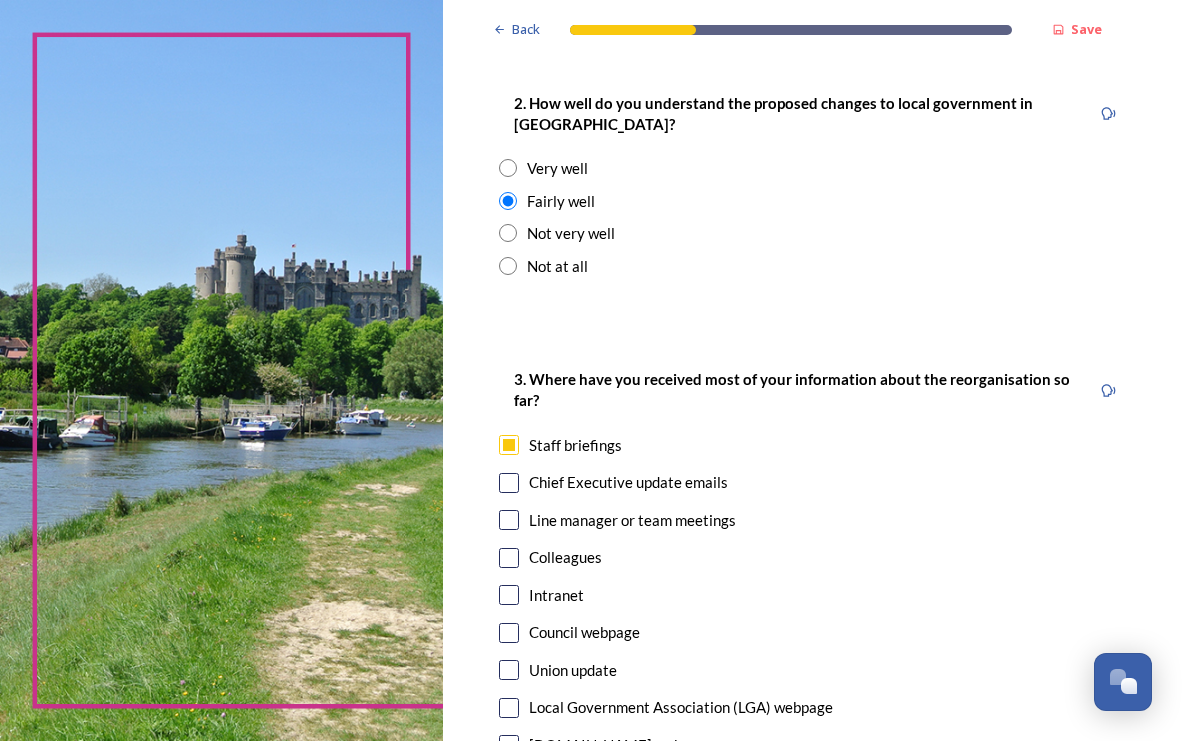 click at bounding box center (509, 483) 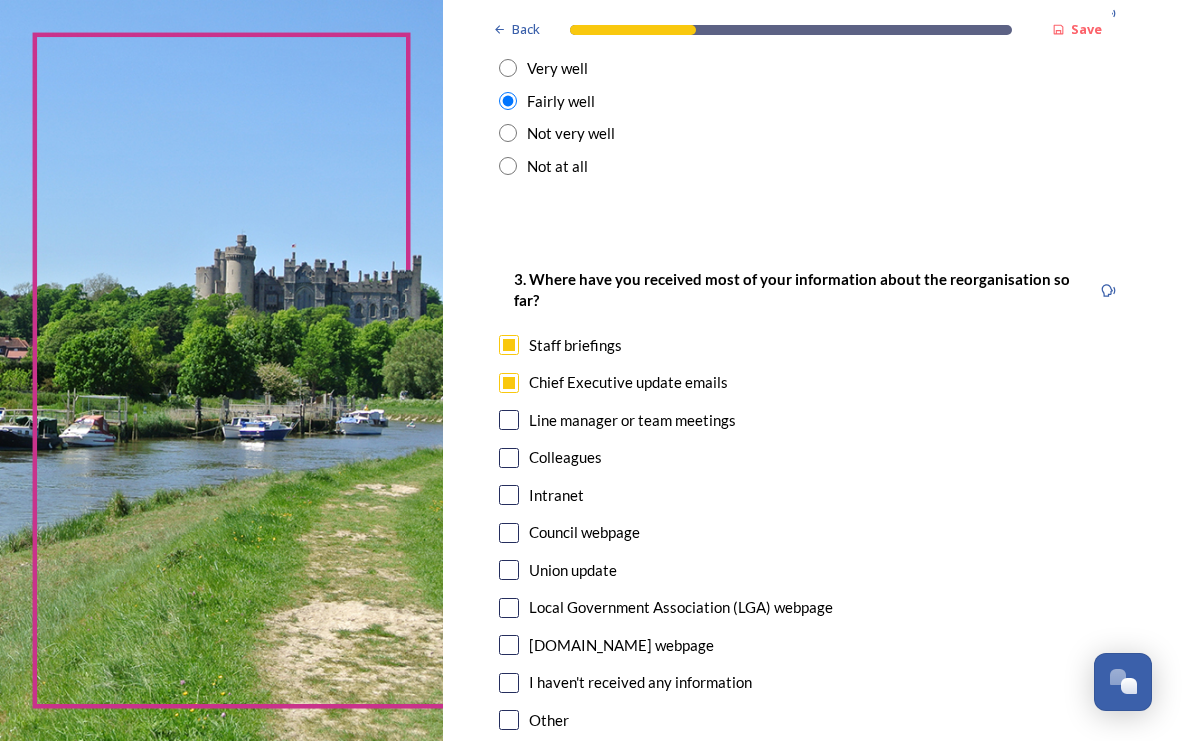 scroll, scrollTop: 1000, scrollLeft: 0, axis: vertical 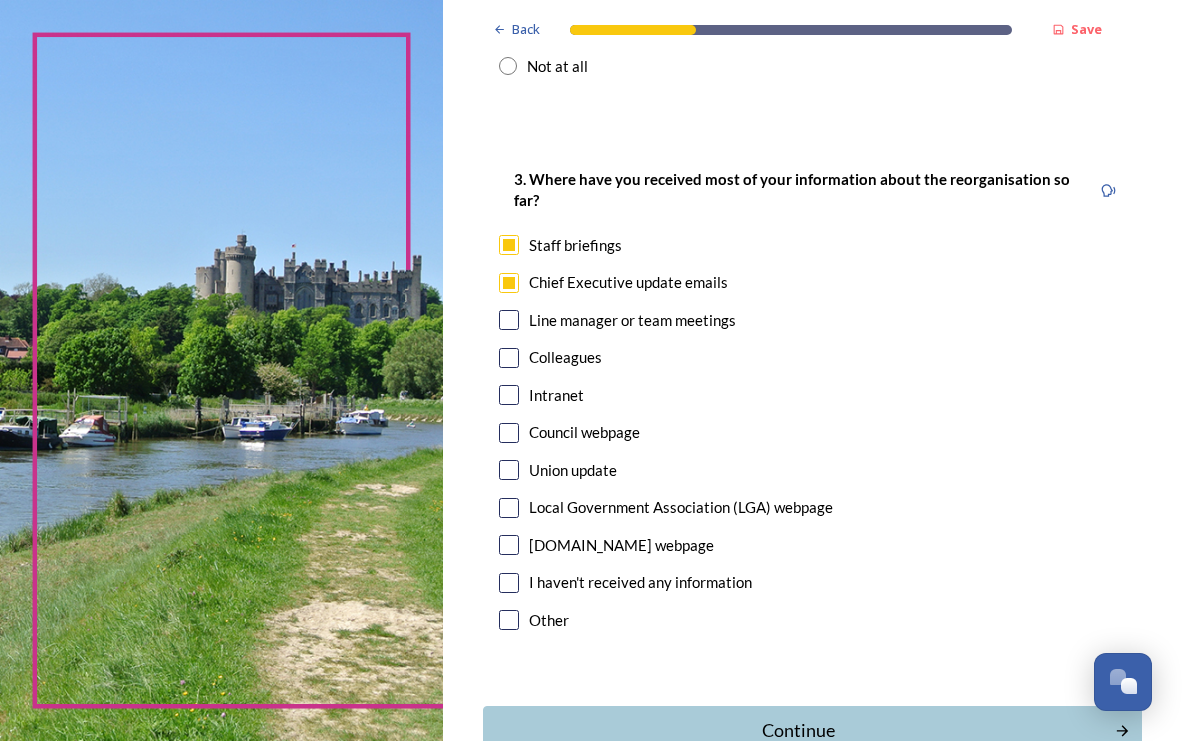click at bounding box center (509, 395) 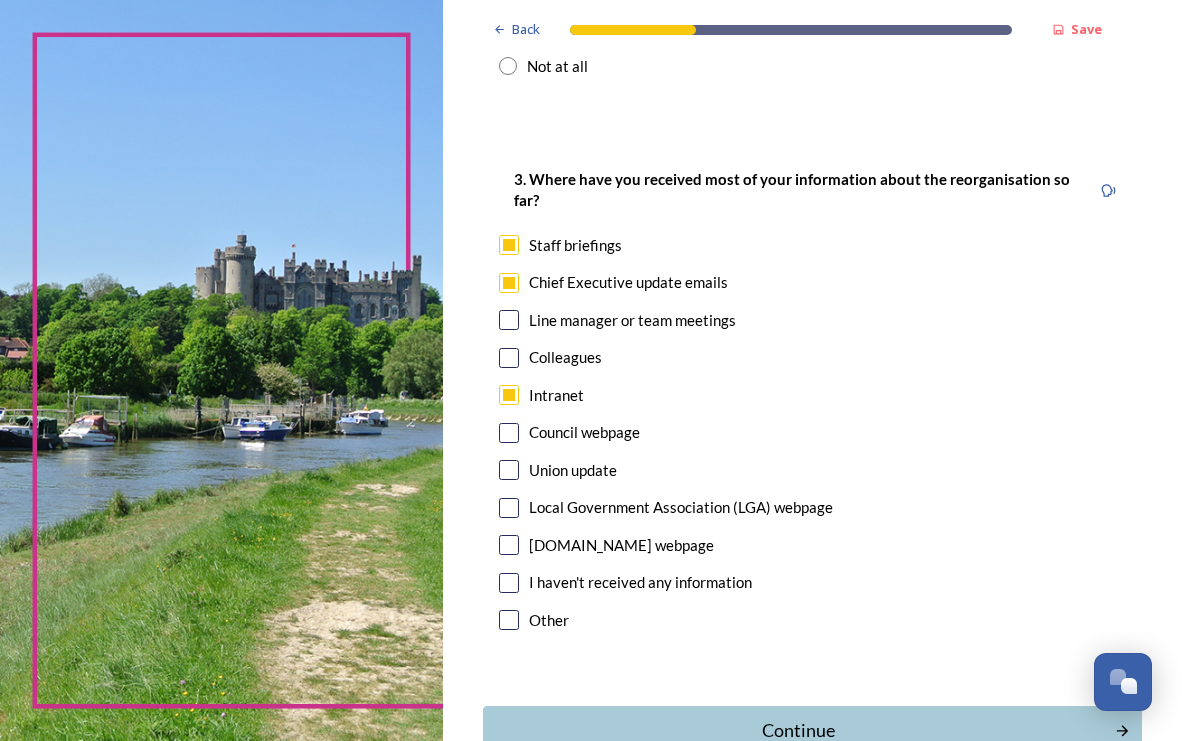 click at bounding box center (509, 320) 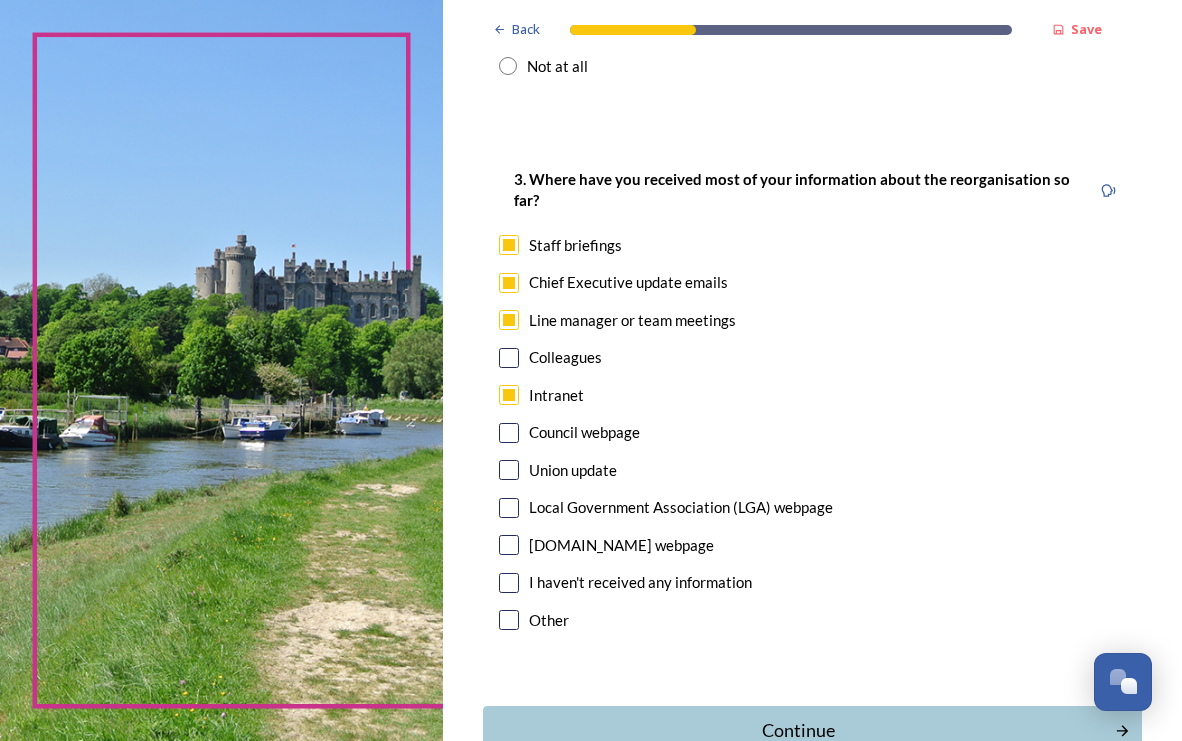 scroll, scrollTop: 1100, scrollLeft: 0, axis: vertical 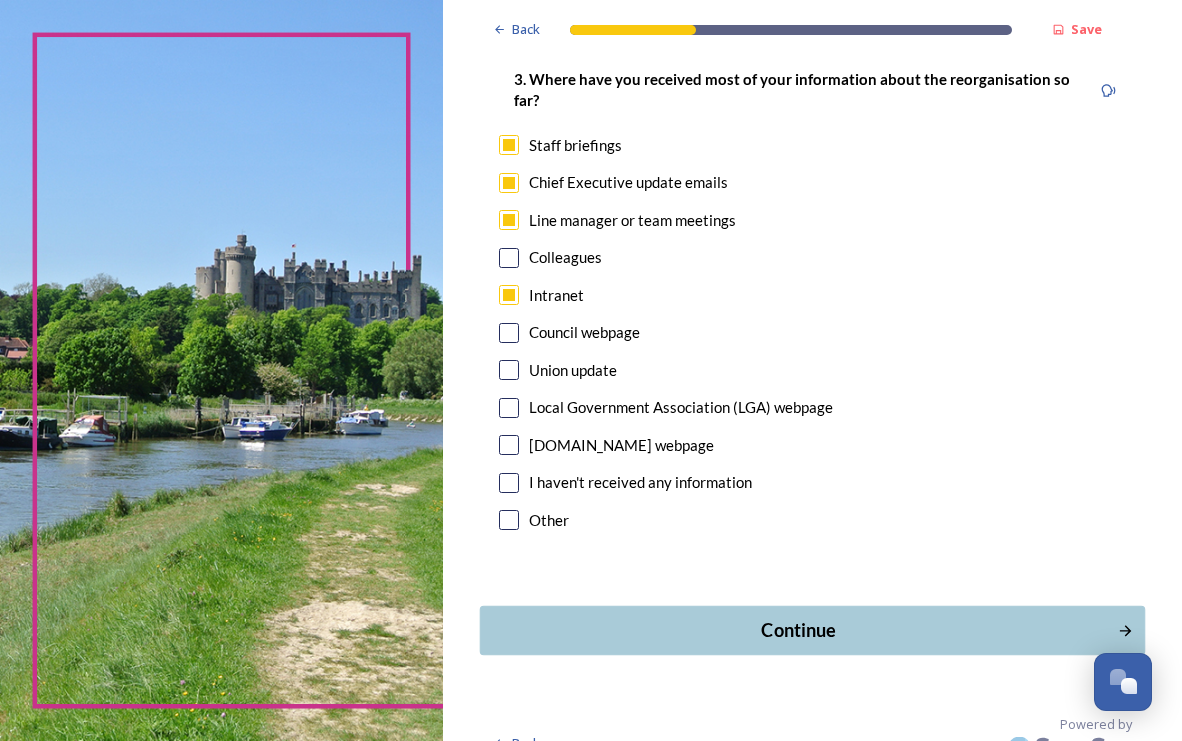click on "Continue" at bounding box center (799, 630) 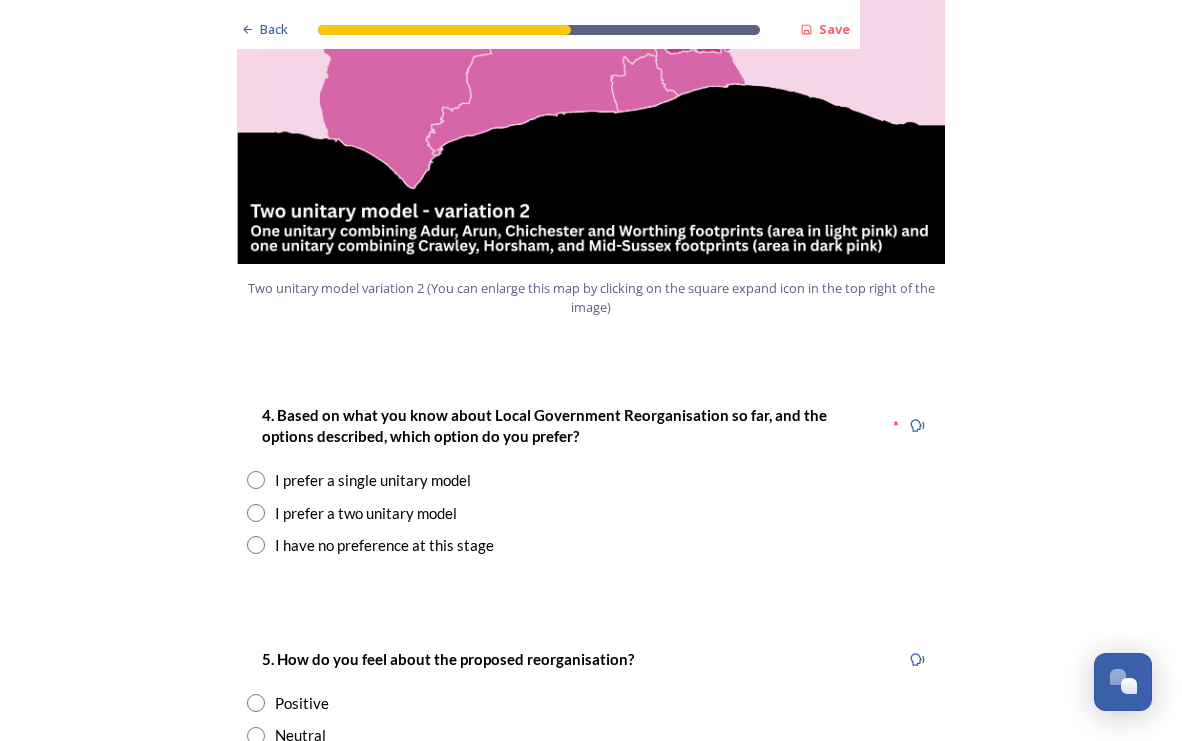 scroll, scrollTop: 2400, scrollLeft: 0, axis: vertical 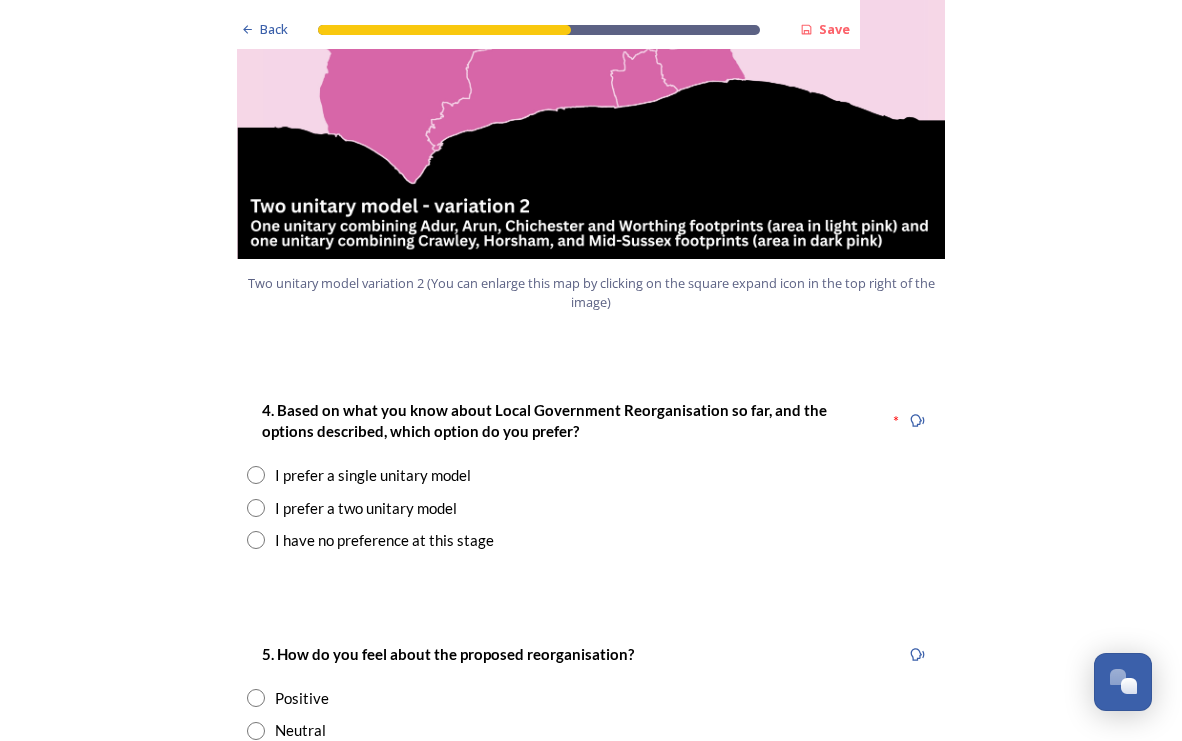 click at bounding box center (256, 508) 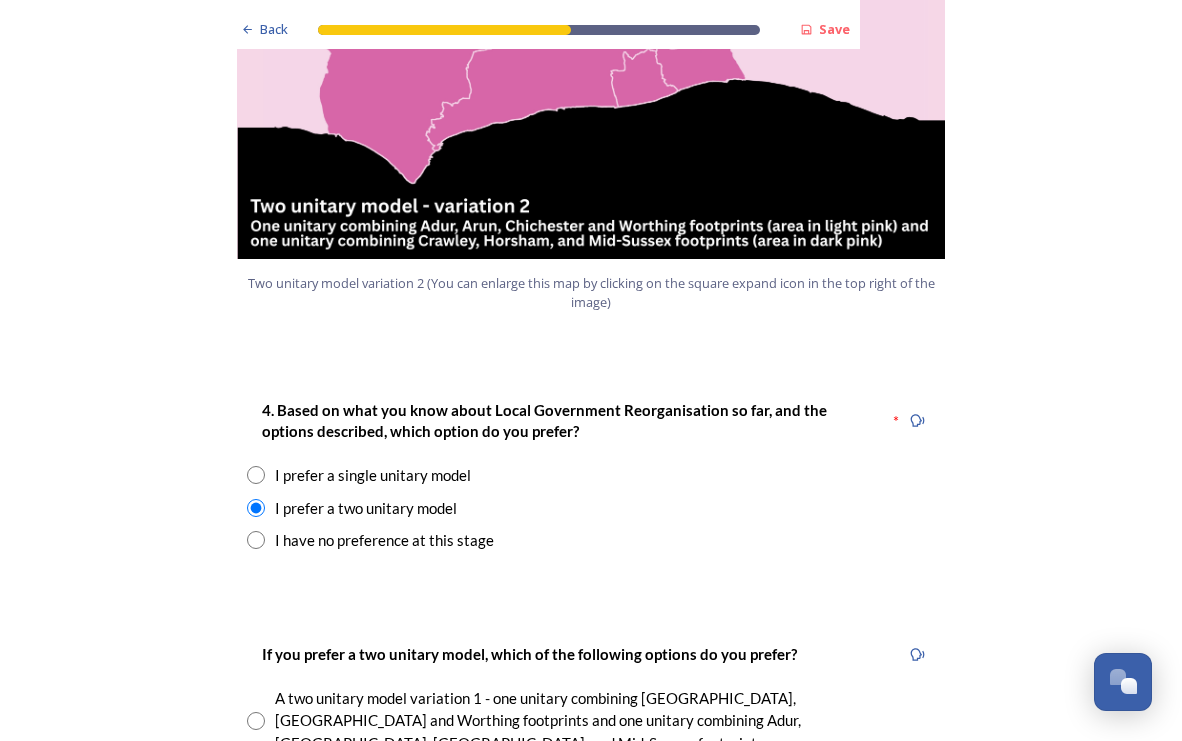 scroll, scrollTop: 2600, scrollLeft: 0, axis: vertical 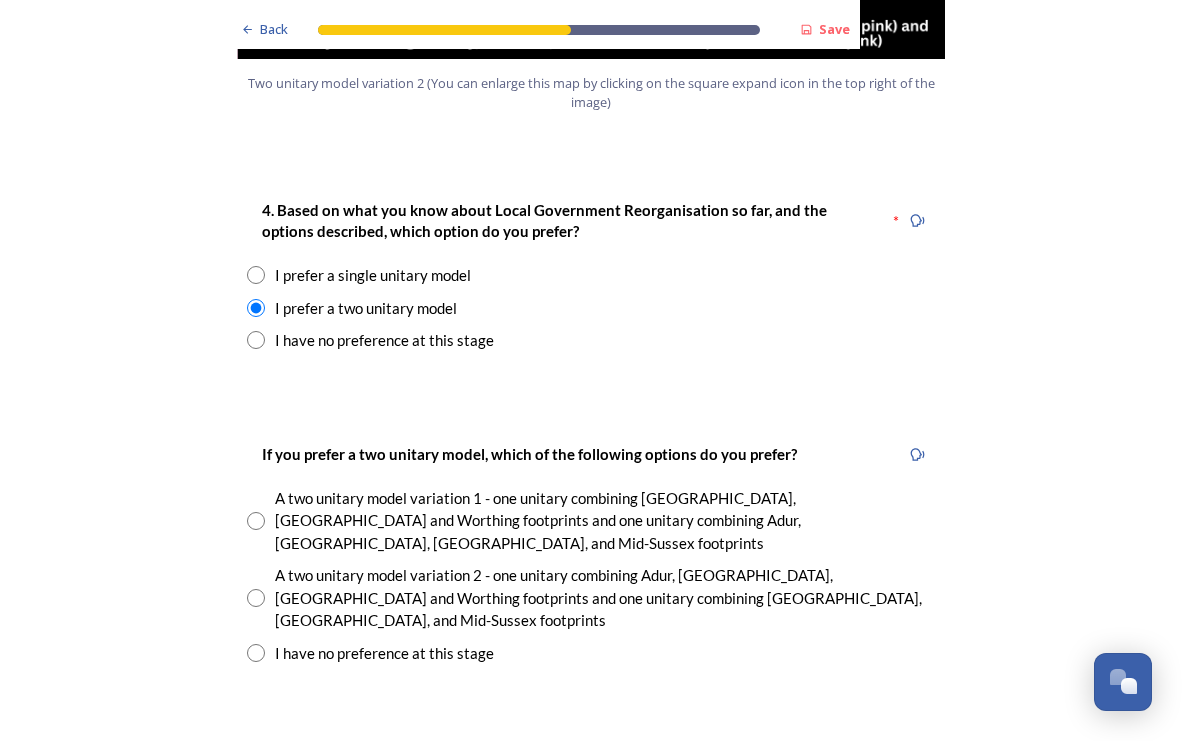click at bounding box center [256, 598] 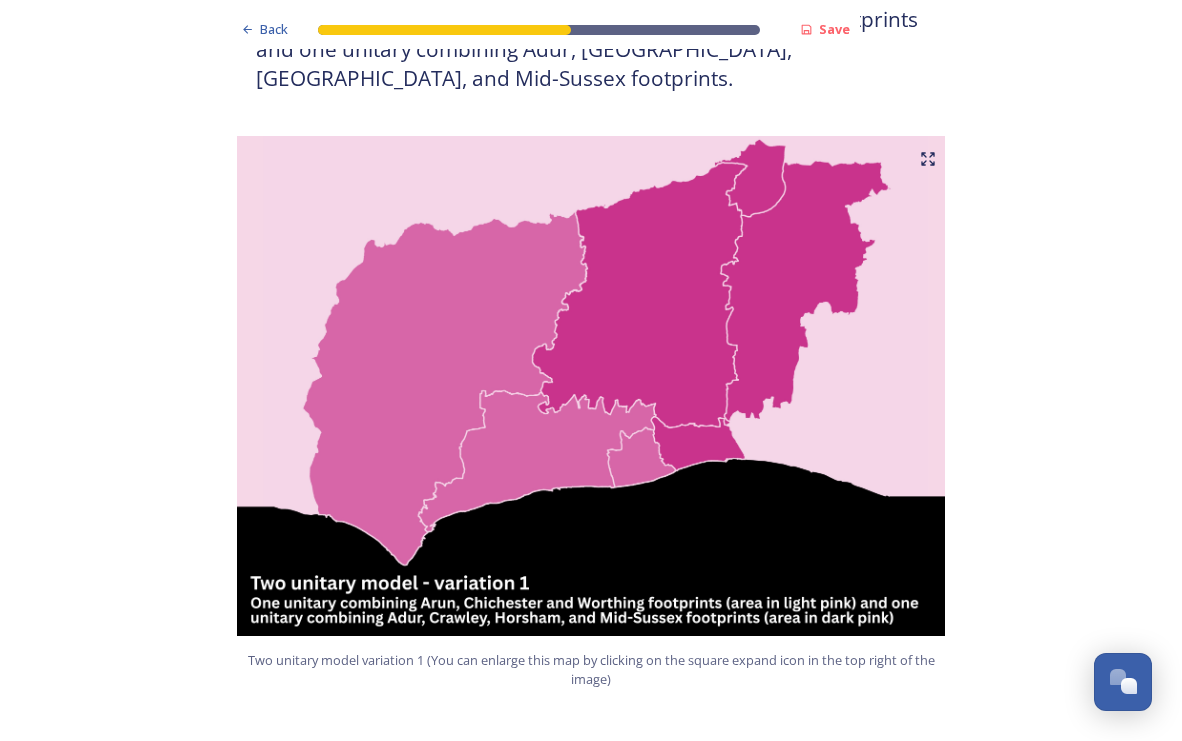 scroll, scrollTop: 1400, scrollLeft: 0, axis: vertical 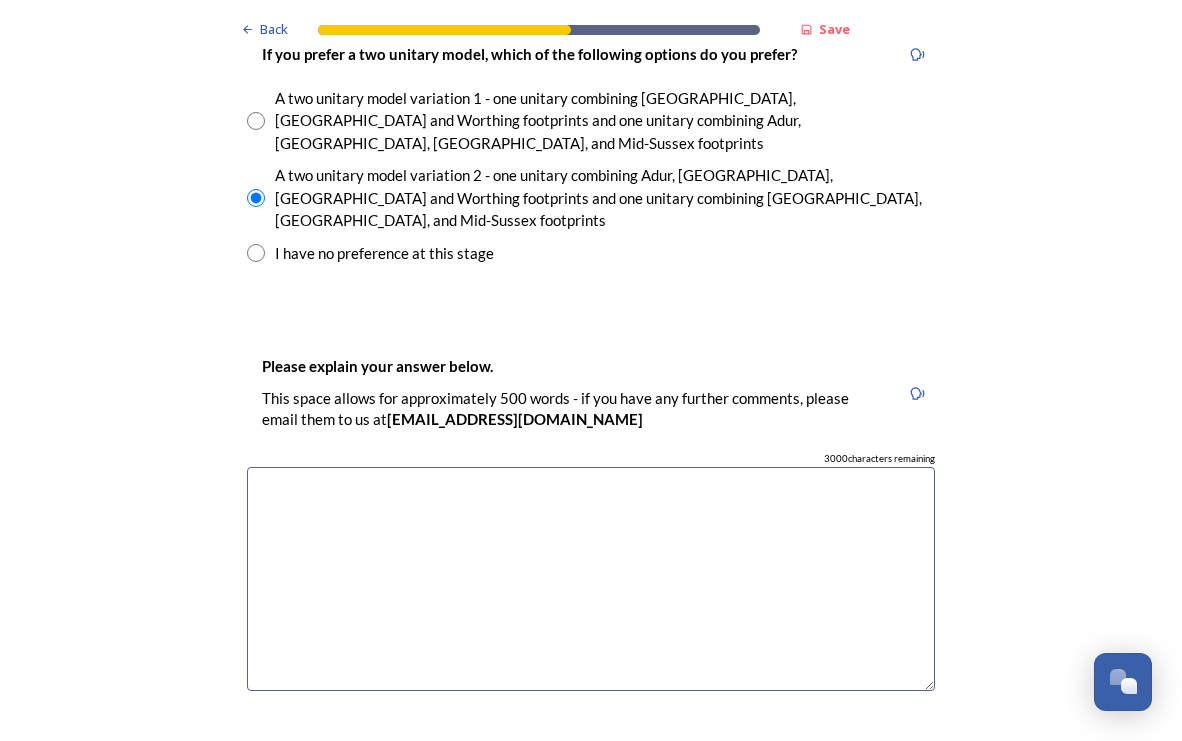 click at bounding box center (591, 579) 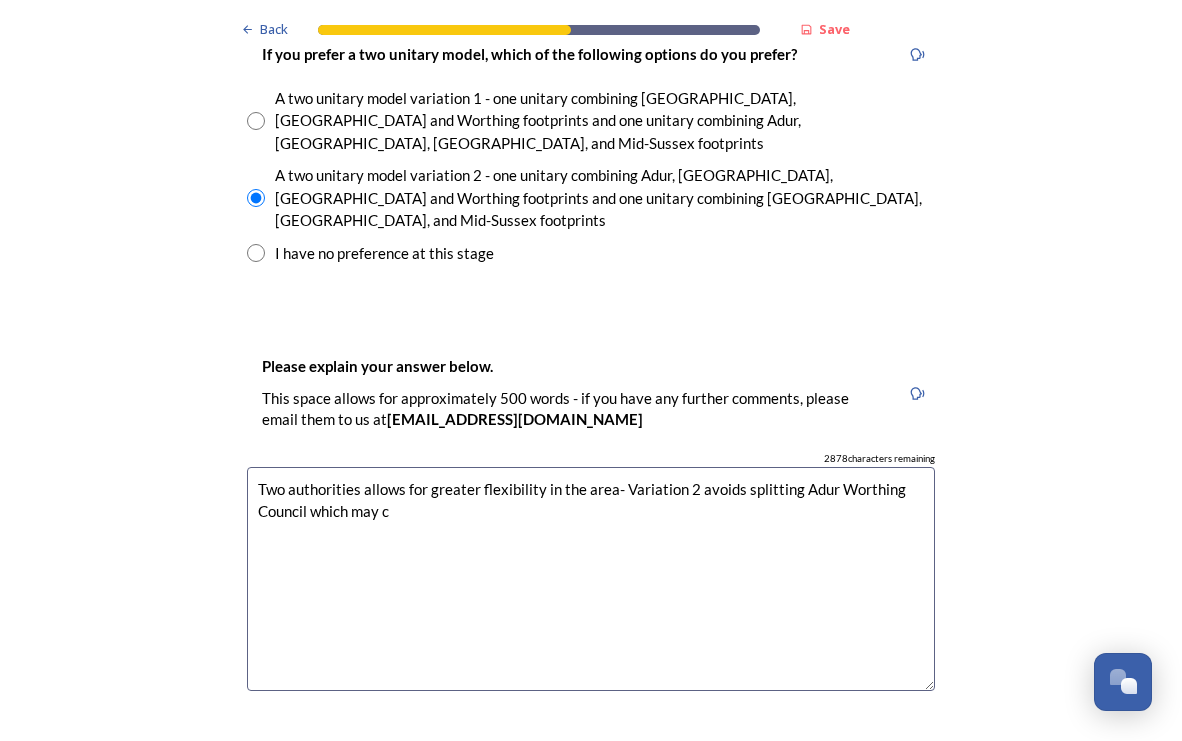 click on "Two authorities allows for greater flexibility in the area- Variation 2 avoids splitting Adur Worthing Council which may c" at bounding box center (591, 579) 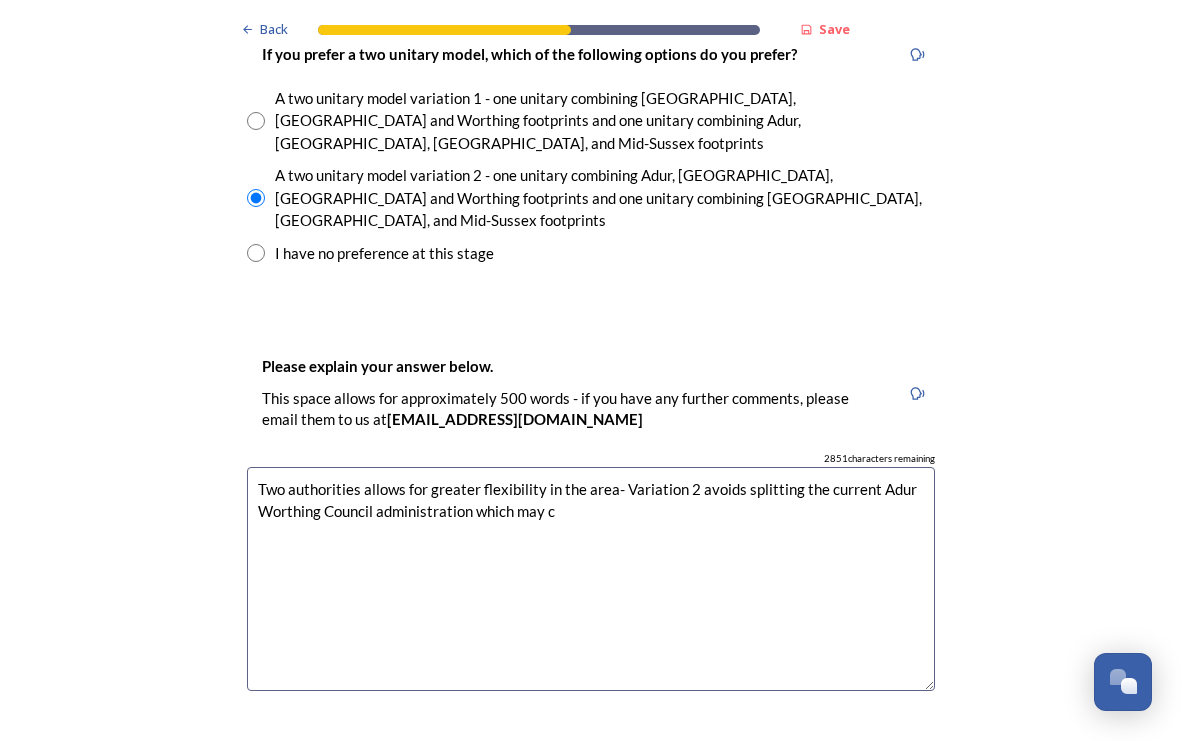 click on "Two authorities allows for greater flexibility in the area- Variation 2 avoids splitting the current Adur Worthing Council administration which may c" at bounding box center (591, 579) 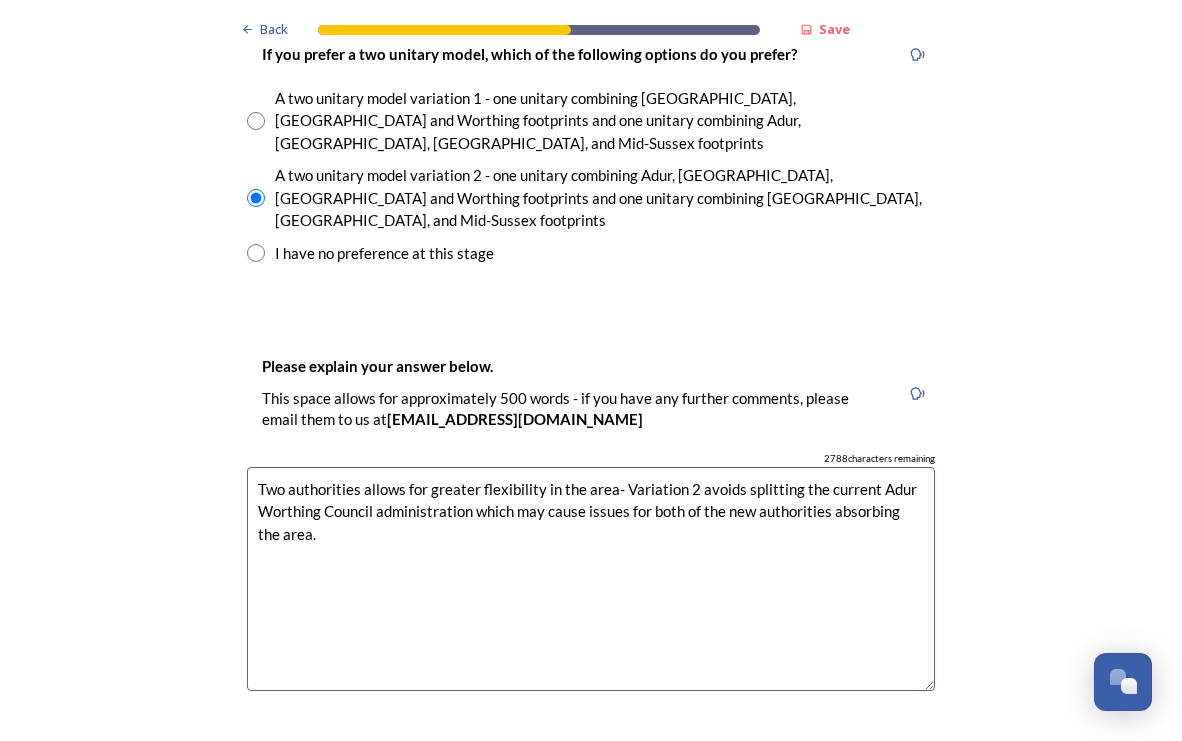 scroll, scrollTop: 3400, scrollLeft: 0, axis: vertical 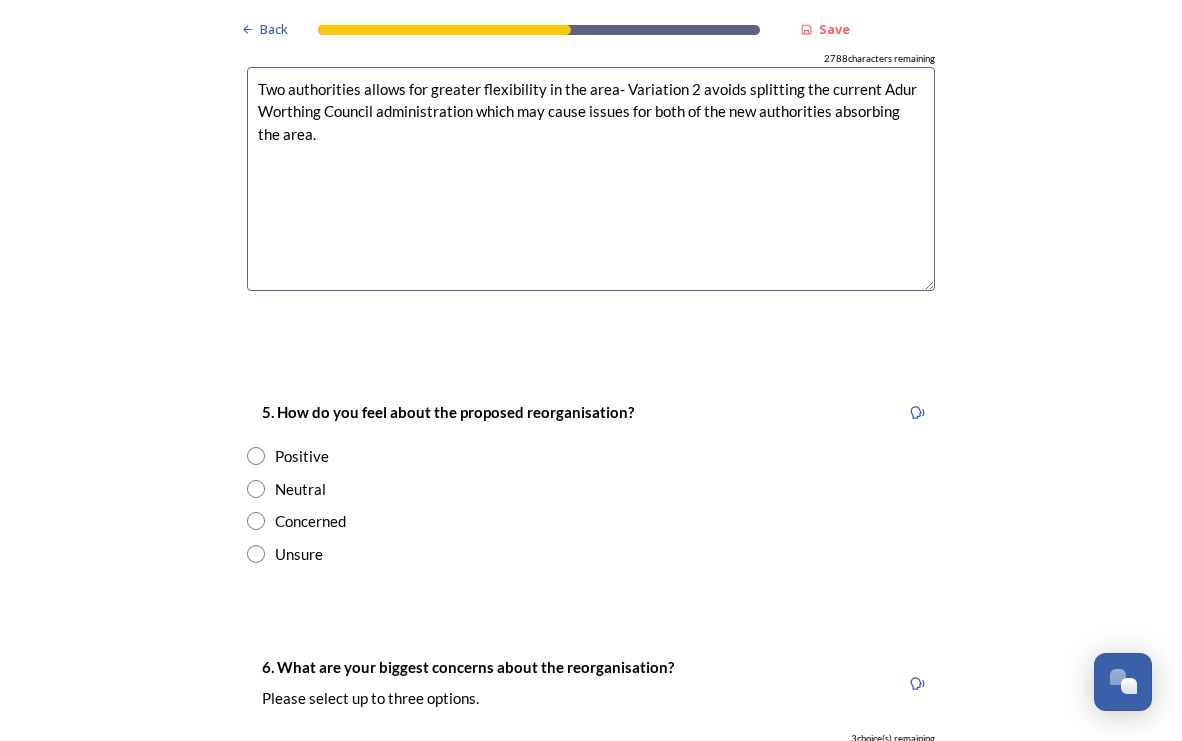 type on "Two authorities allows for greater flexibility in the area- Variation 2 avoids splitting the current Adur Worthing Council administration which may cause issues for both of the new authorities absorbing the area." 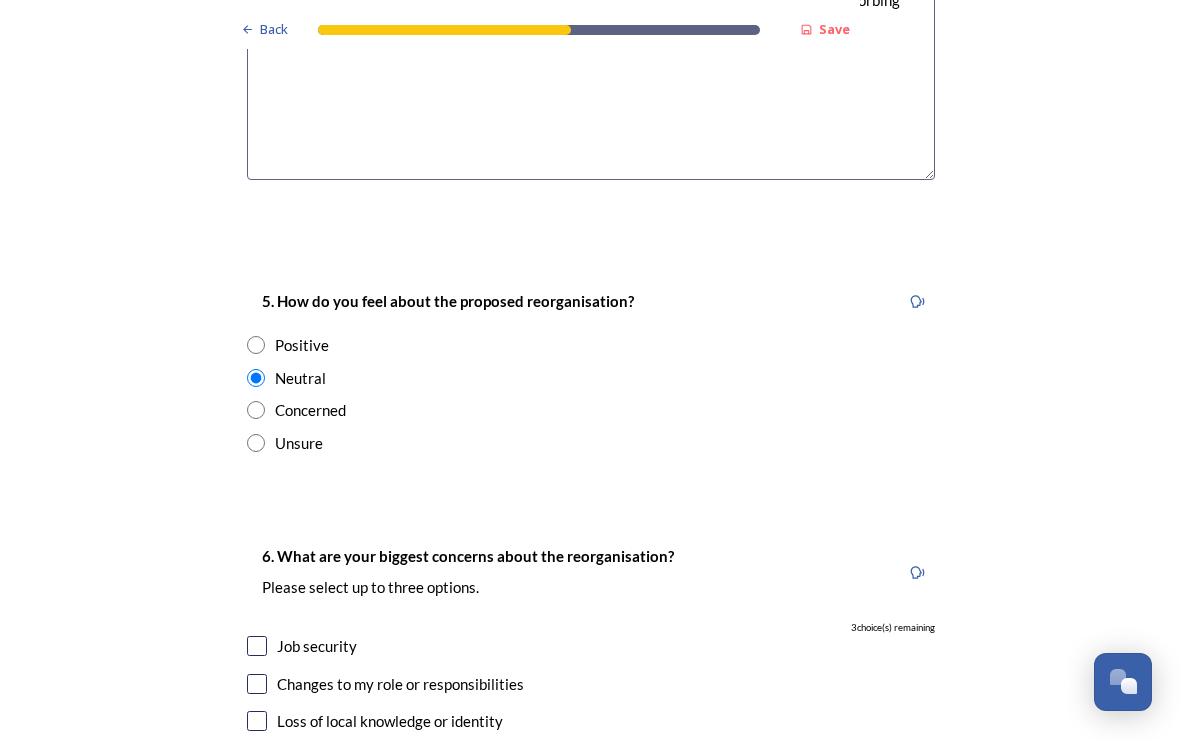scroll, scrollTop: 3600, scrollLeft: 0, axis: vertical 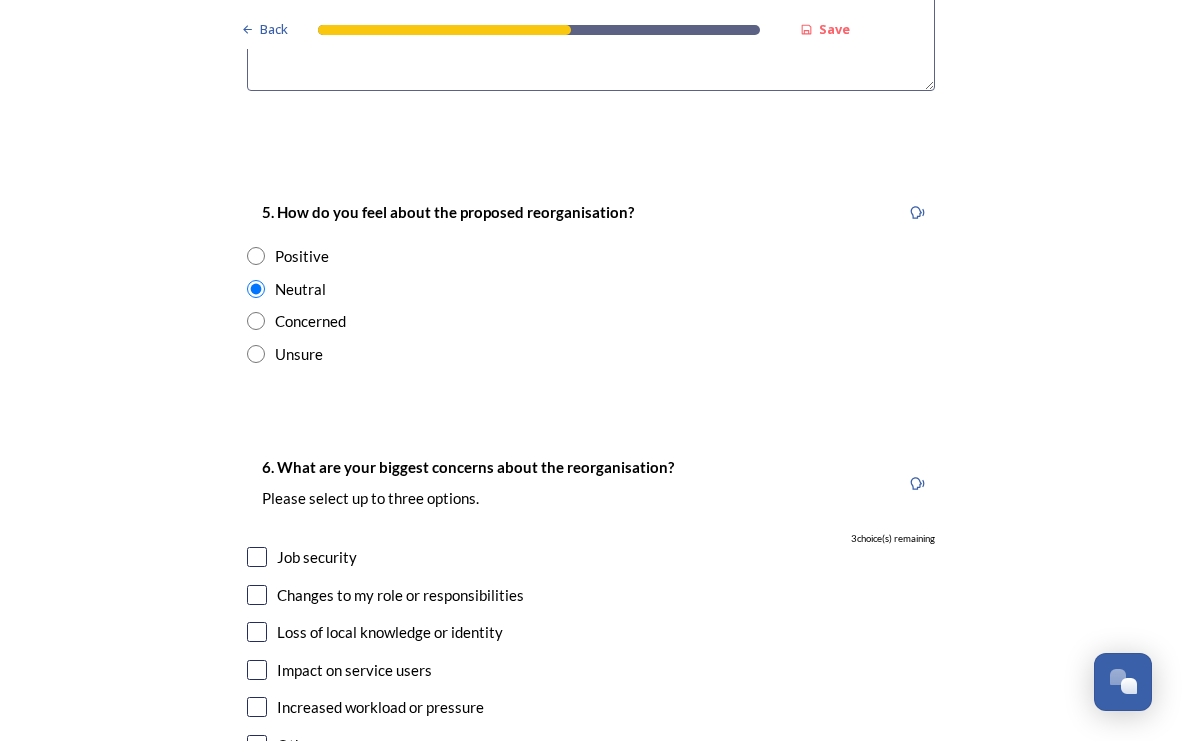 click on "Job security" at bounding box center (317, 557) 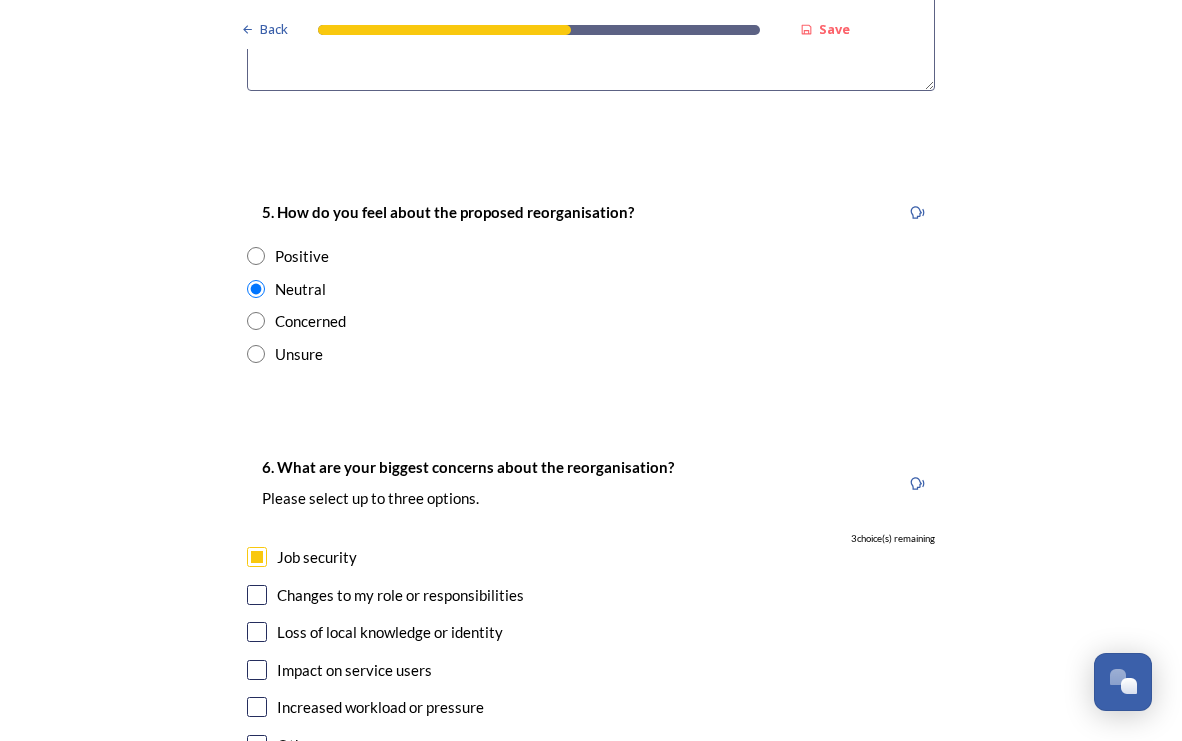 checkbox on "true" 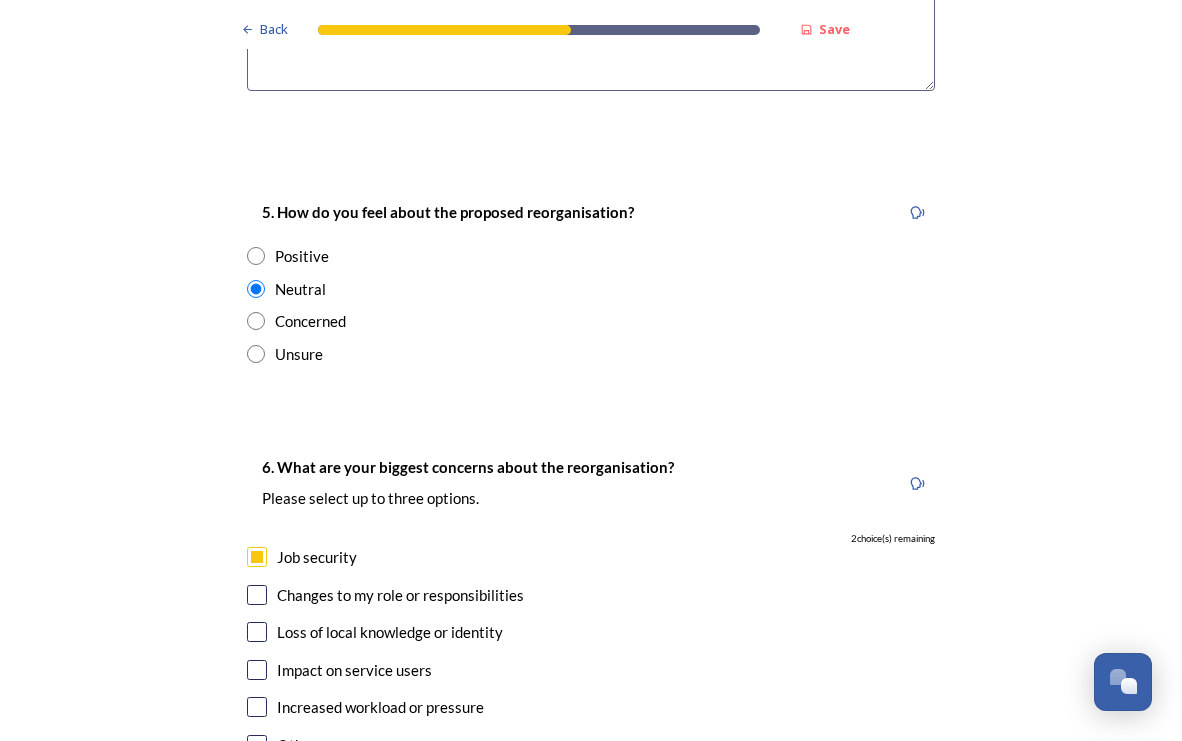 click at bounding box center [257, 595] 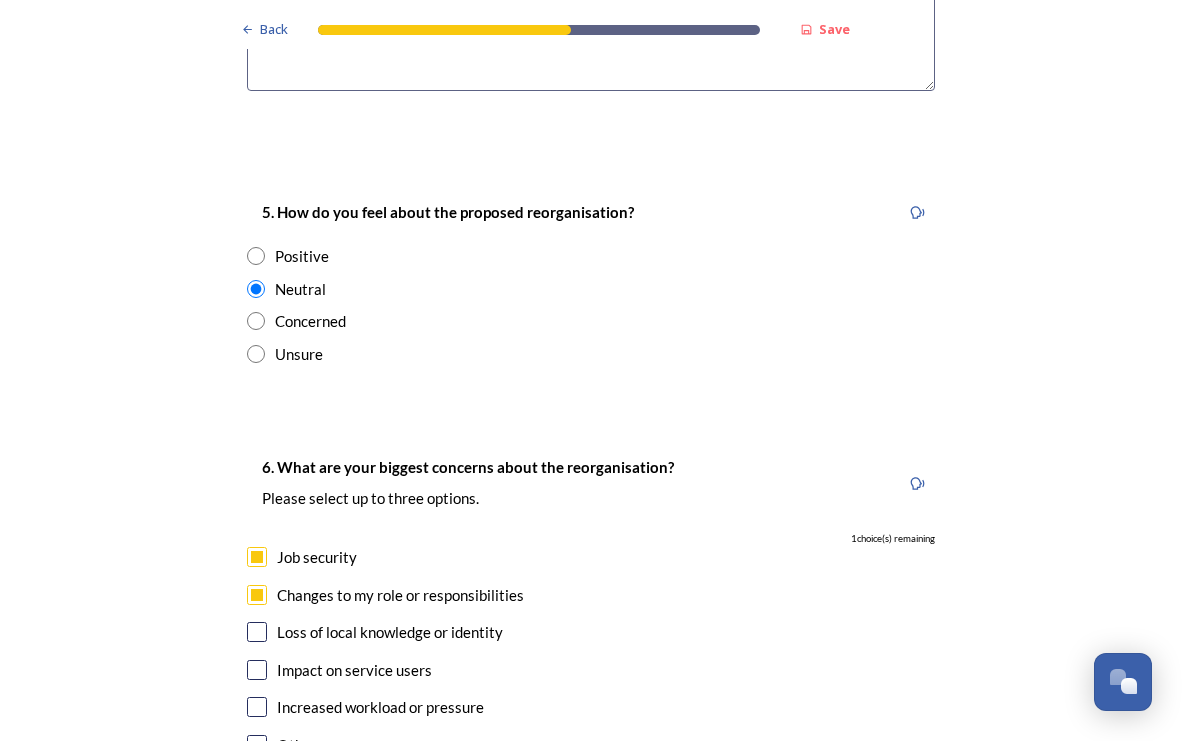 click at bounding box center (257, 632) 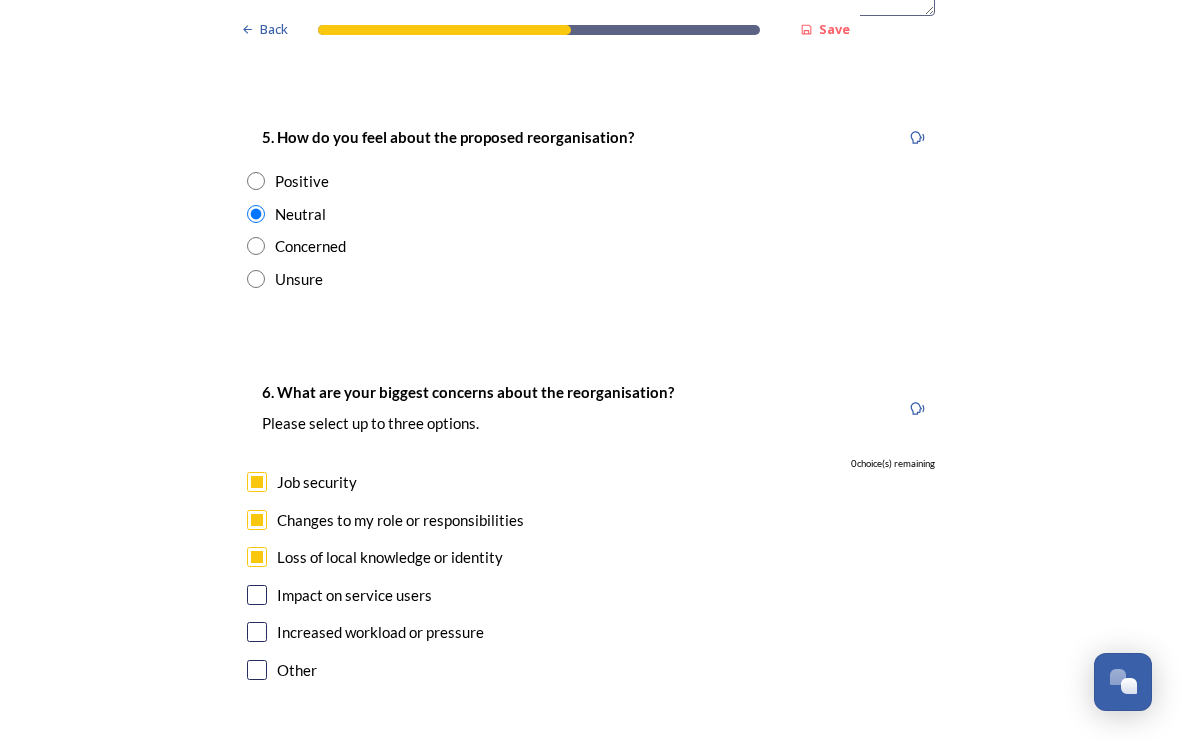 scroll, scrollTop: 3800, scrollLeft: 0, axis: vertical 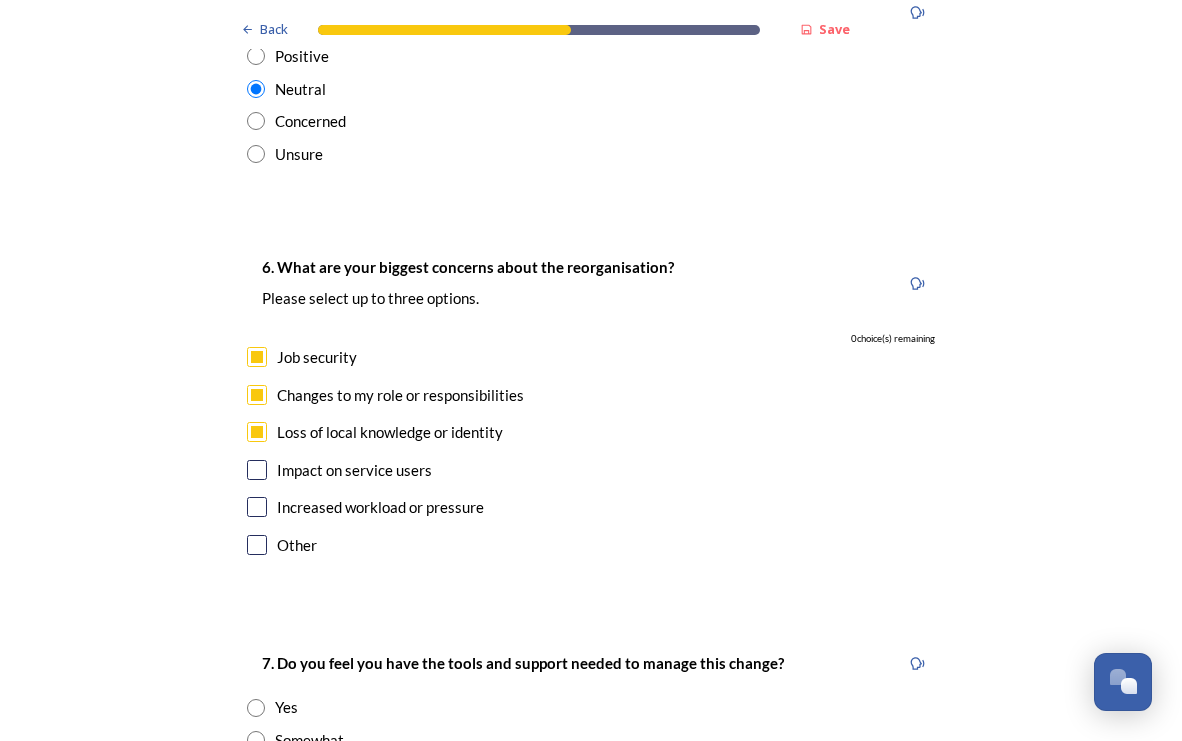 click on "6. What are your biggest concerns about the reorganisation? Please select up to three options. 0  choice(s) remaining Job security Changes to my role or responsibilities Loss of local knowledge or identity Impact on service users Increased workload or pressure Other" at bounding box center [591, 408] 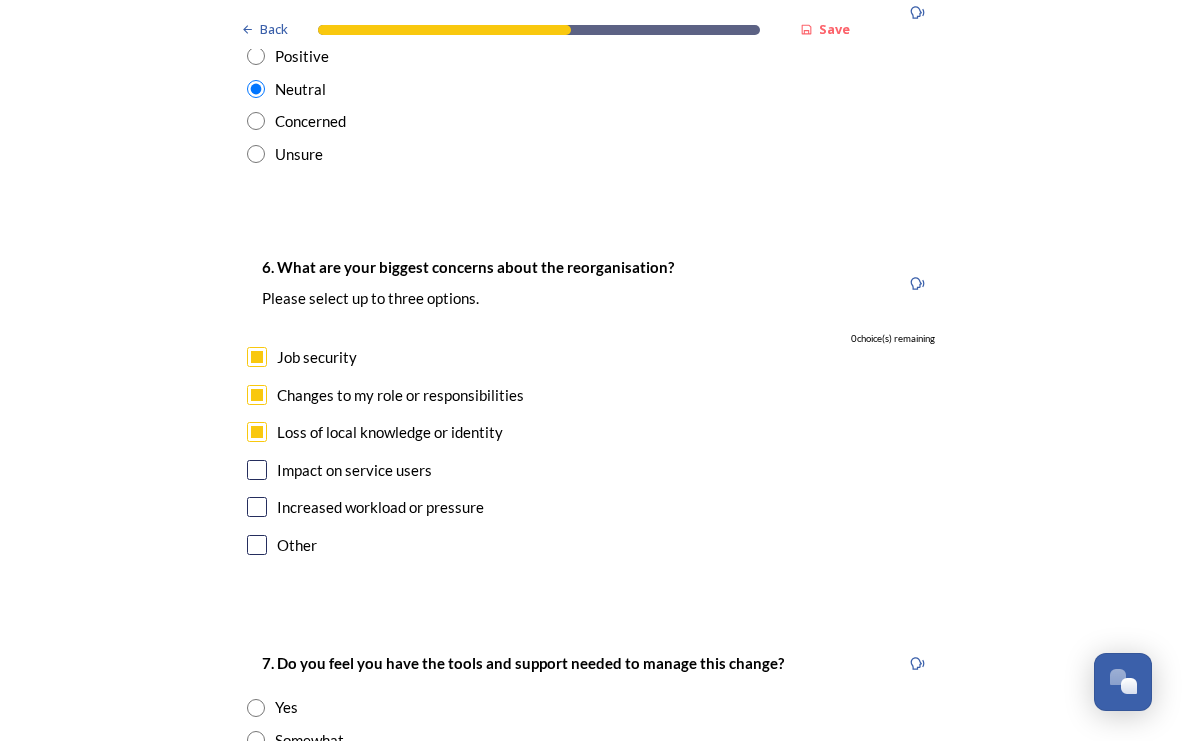 click at bounding box center [257, 470] 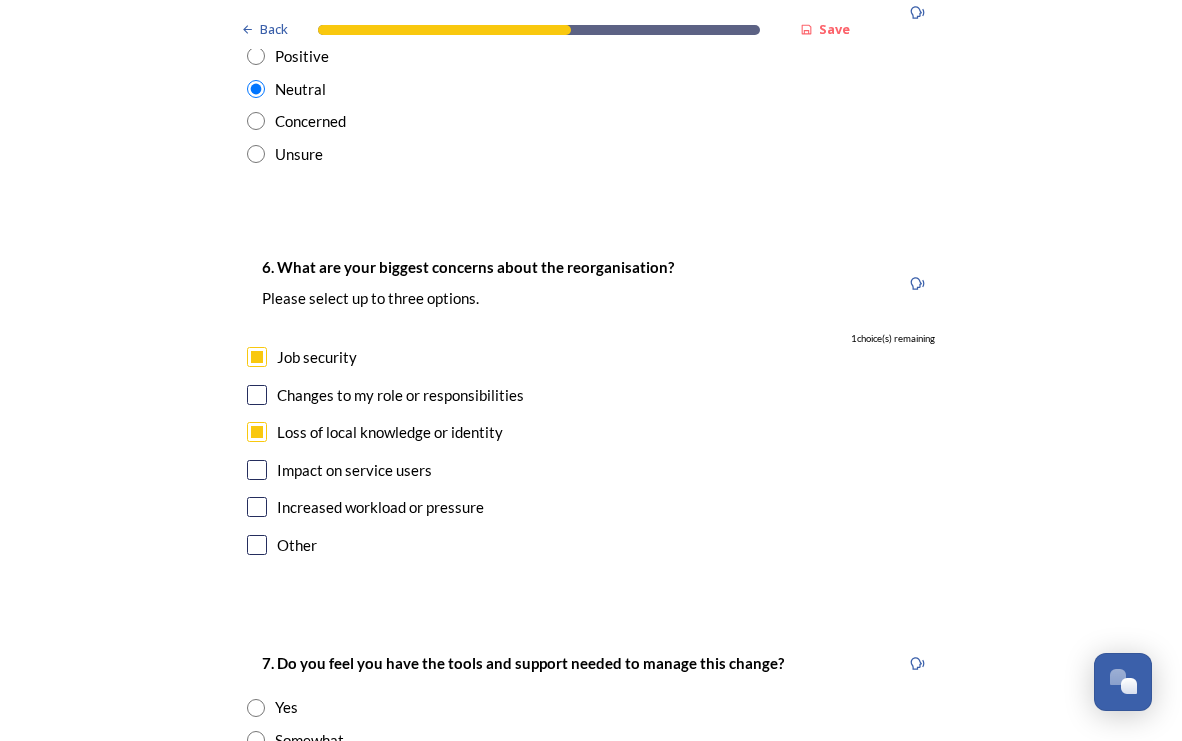 click at bounding box center [257, 470] 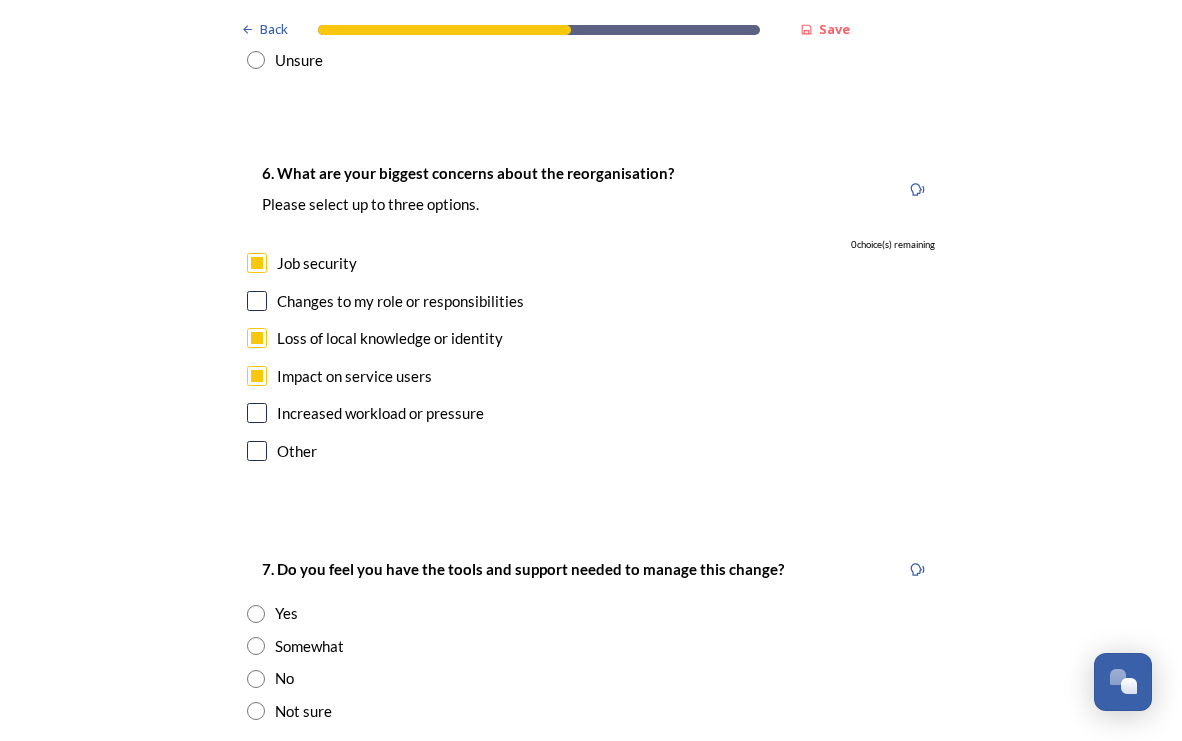 scroll, scrollTop: 4000, scrollLeft: 0, axis: vertical 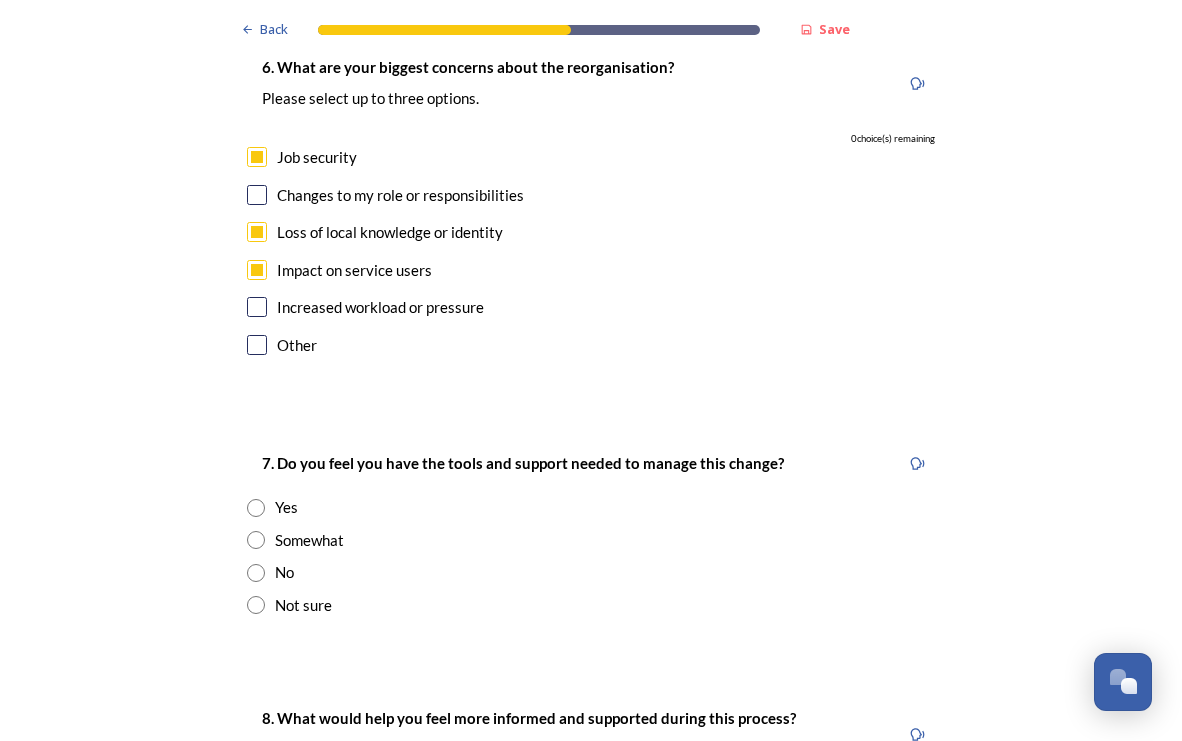 click on "Somewhat" at bounding box center (591, 540) 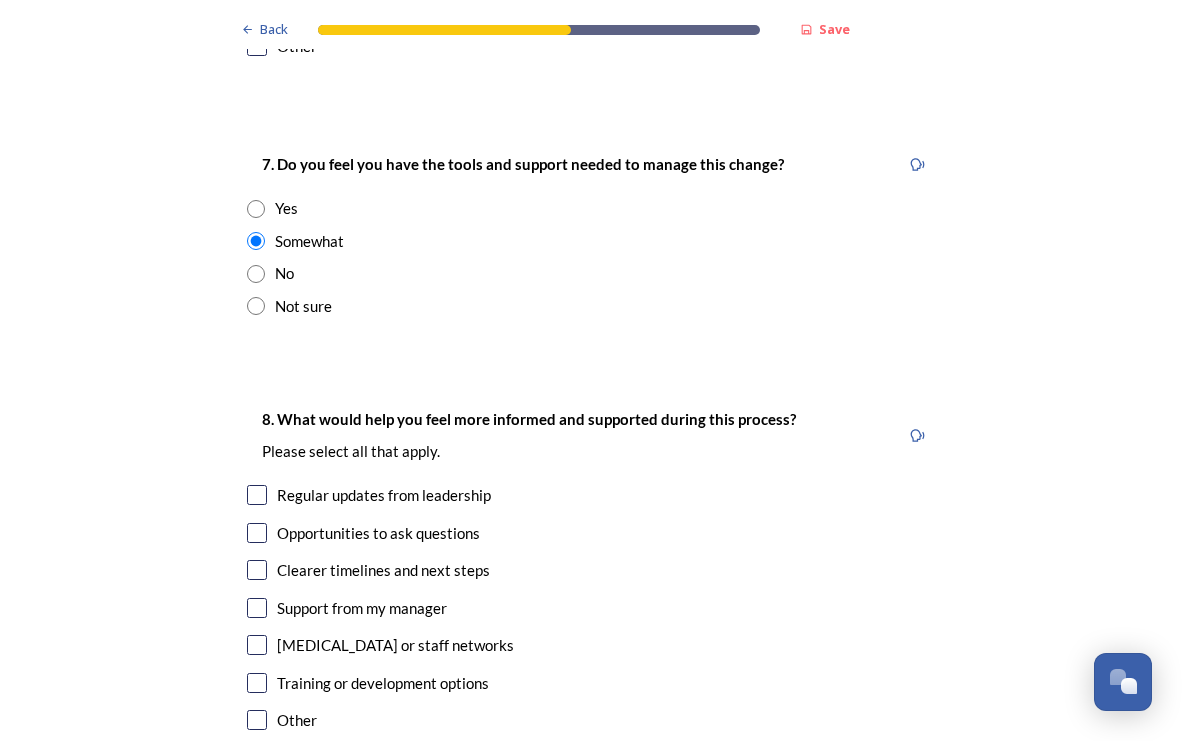 scroll, scrollTop: 4300, scrollLeft: 0, axis: vertical 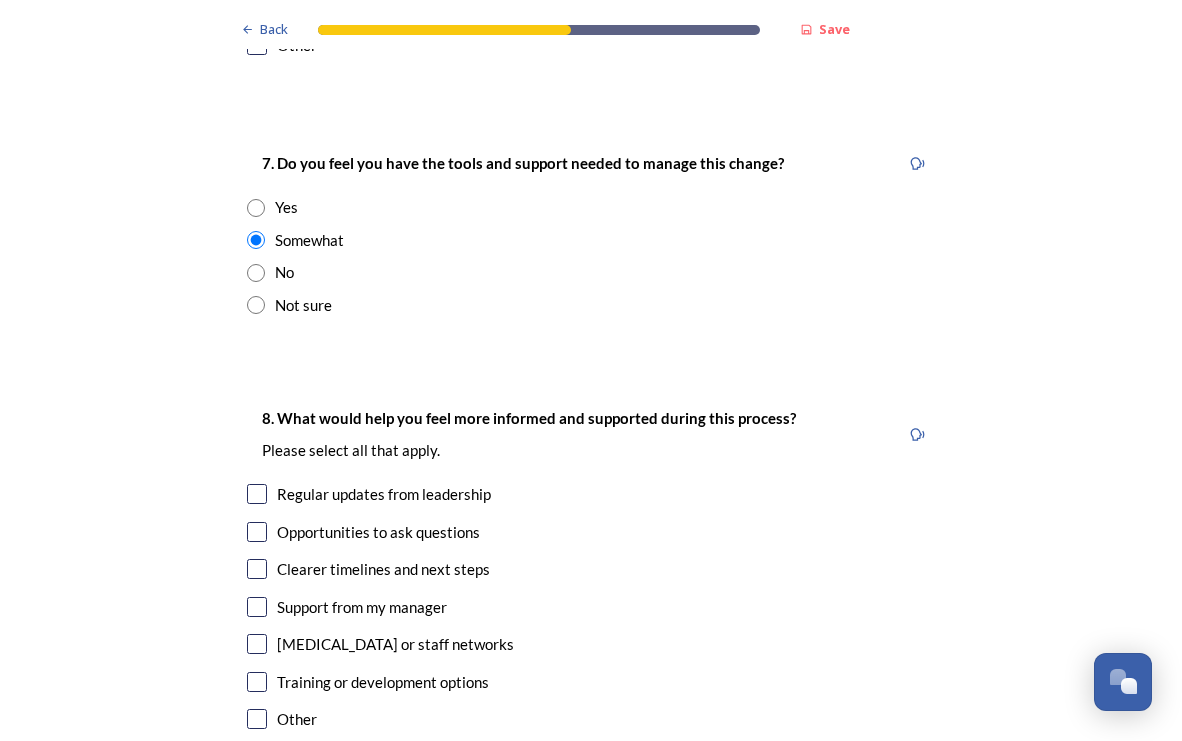 click on "Not sure" at bounding box center (303, 305) 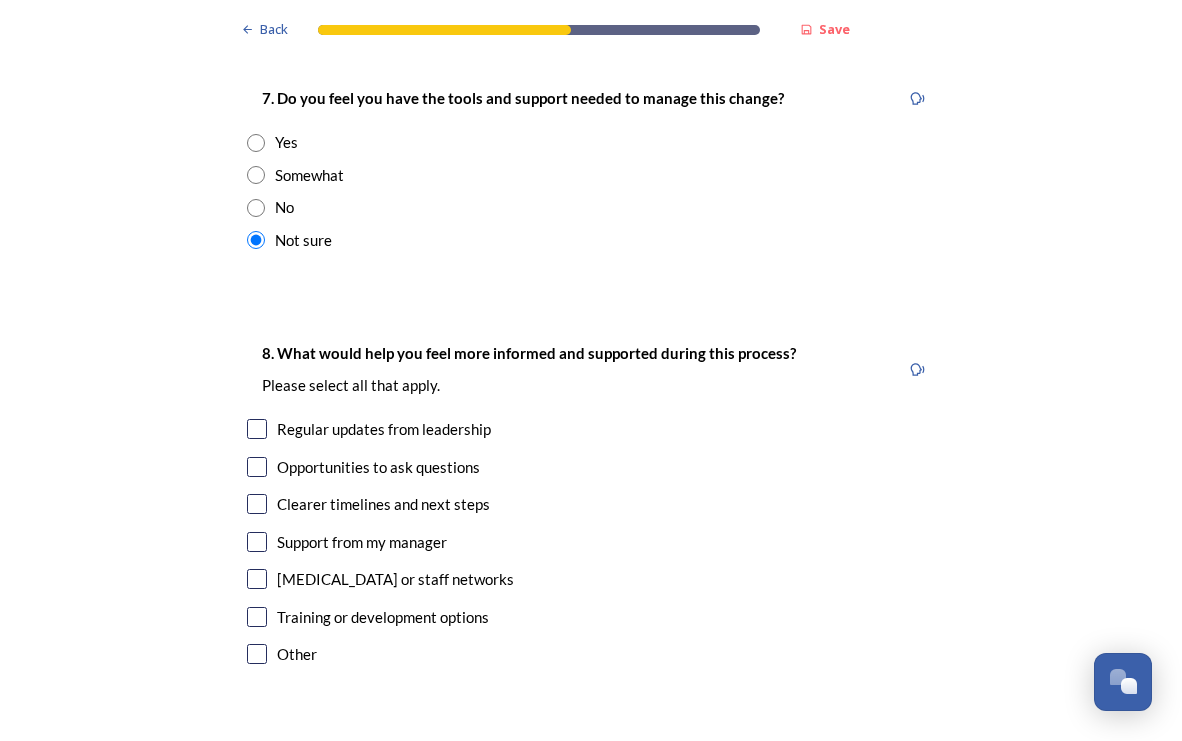 scroll, scrollTop: 4400, scrollLeft: 0, axis: vertical 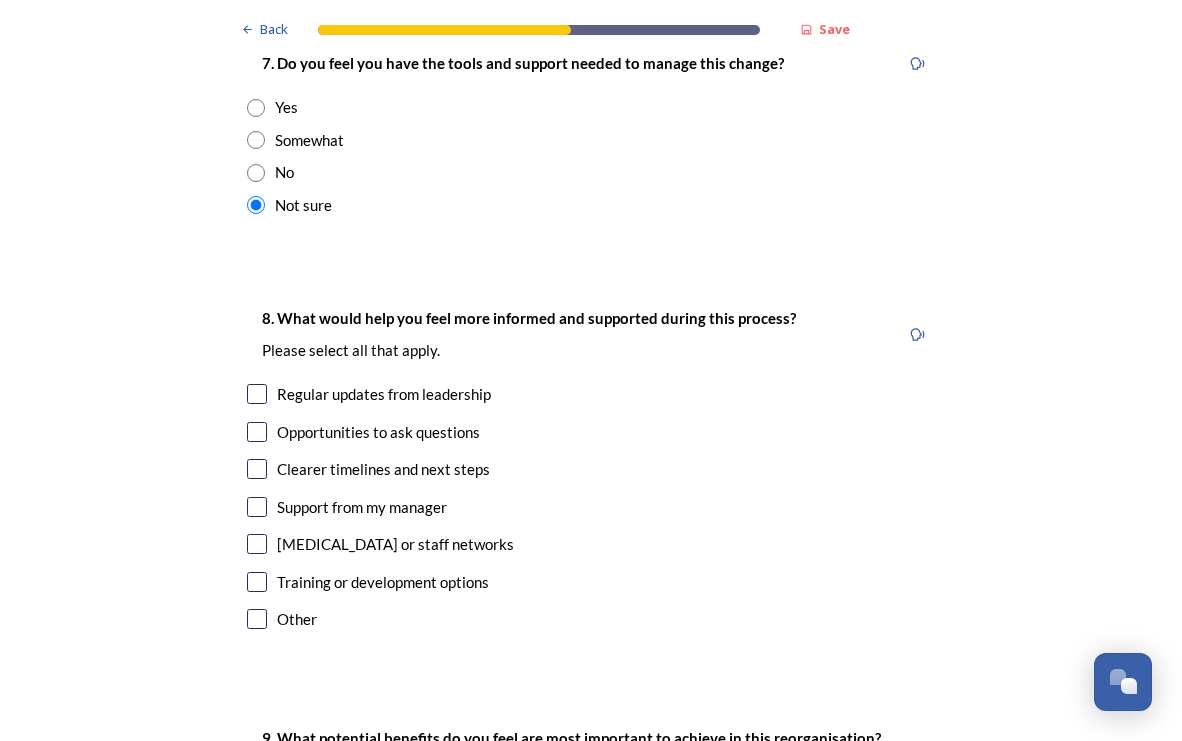 click at bounding box center [257, 469] 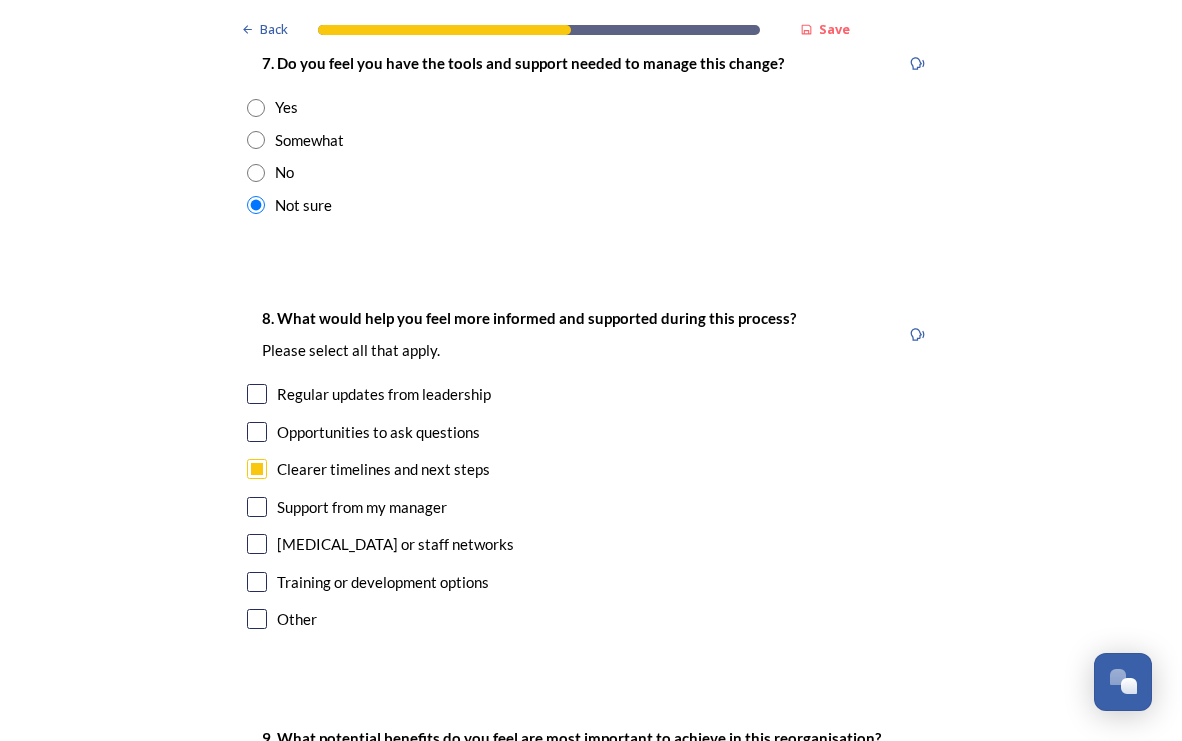 click on "Regular updates from leadership" at bounding box center (591, 394) 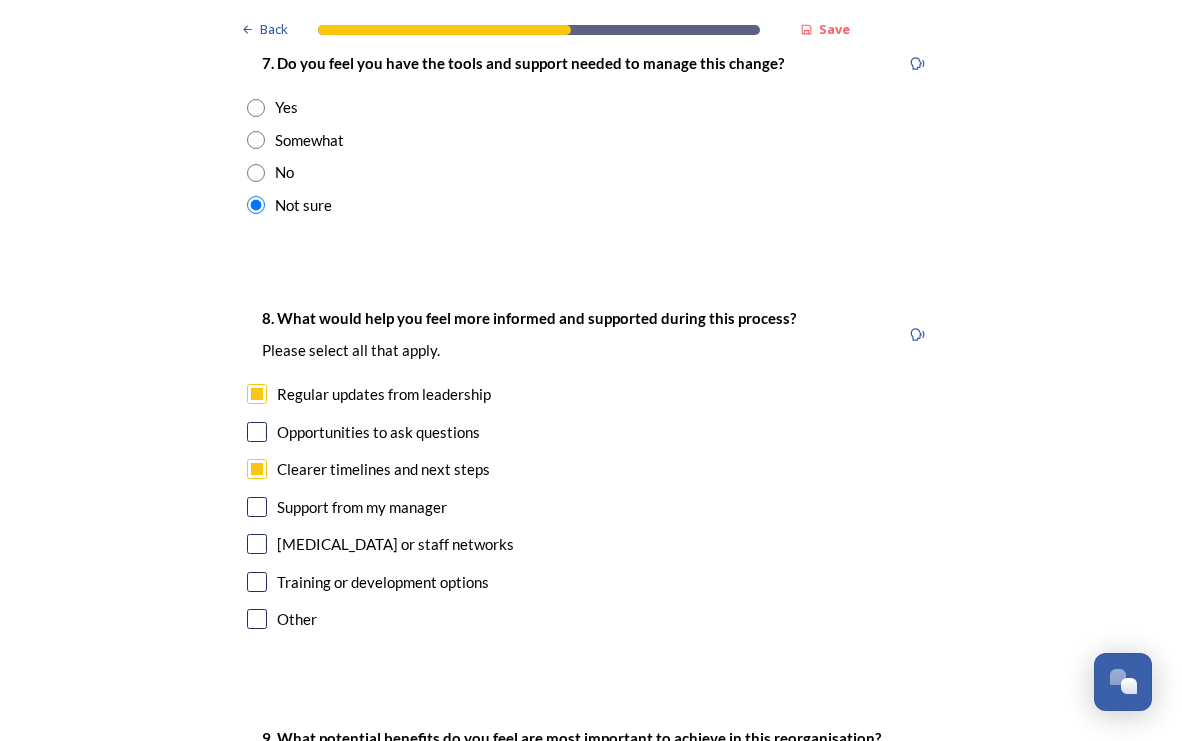 checkbox on "true" 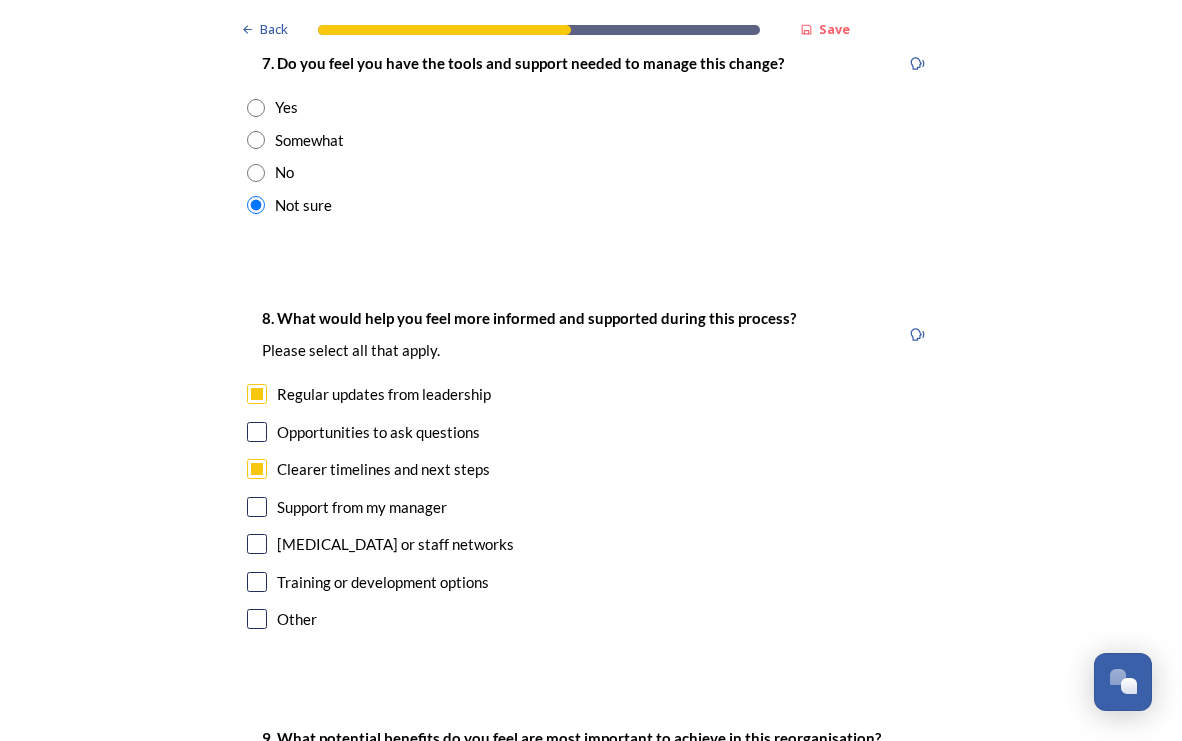 click on "8. What would help you feel more informed and supported during this process? Please select all that apply. Regular updates from leadership Opportunities to ask questions Clearer timelines and next steps Support from my manager Peer support or staff networks Training or development options Other" at bounding box center (591, 470) 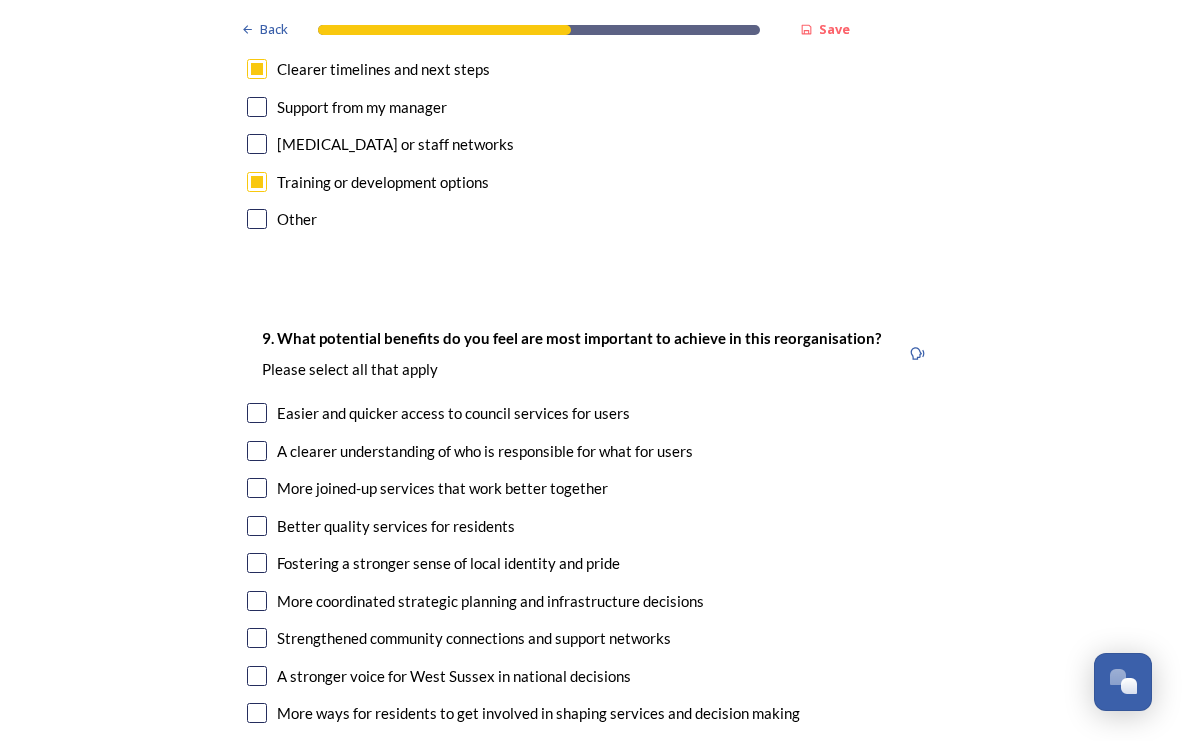 scroll, scrollTop: 4900, scrollLeft: 0, axis: vertical 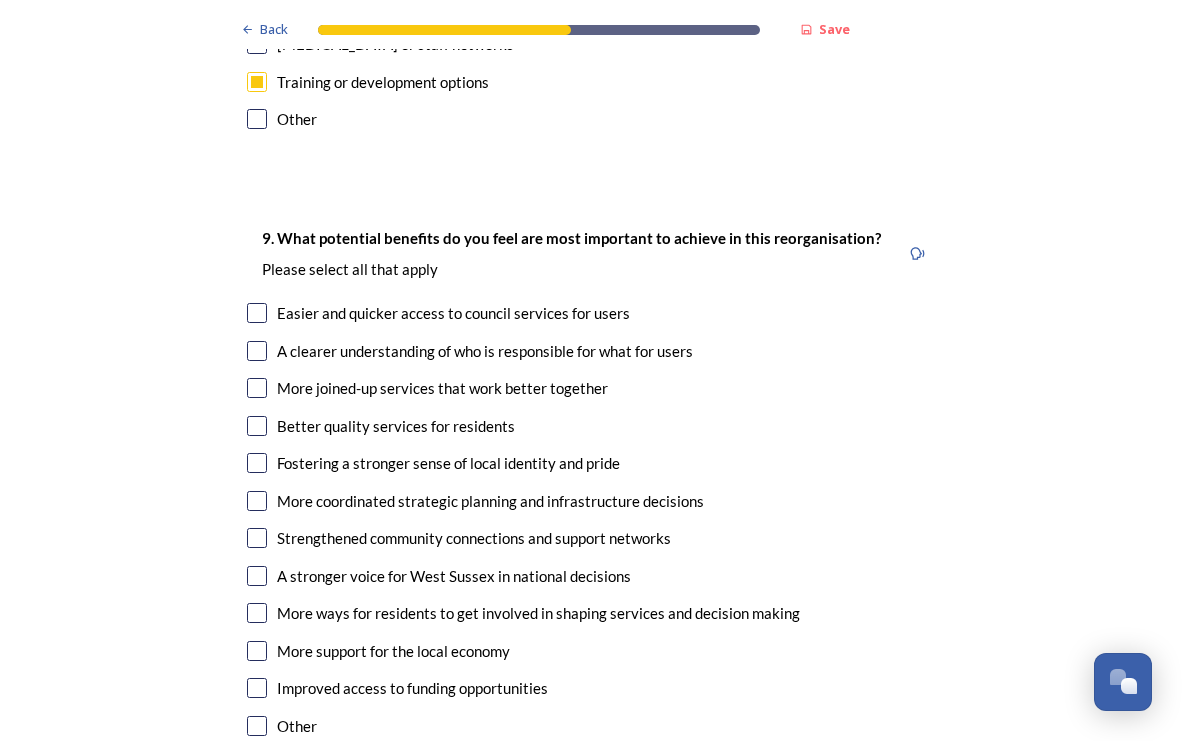 click at bounding box center (257, 351) 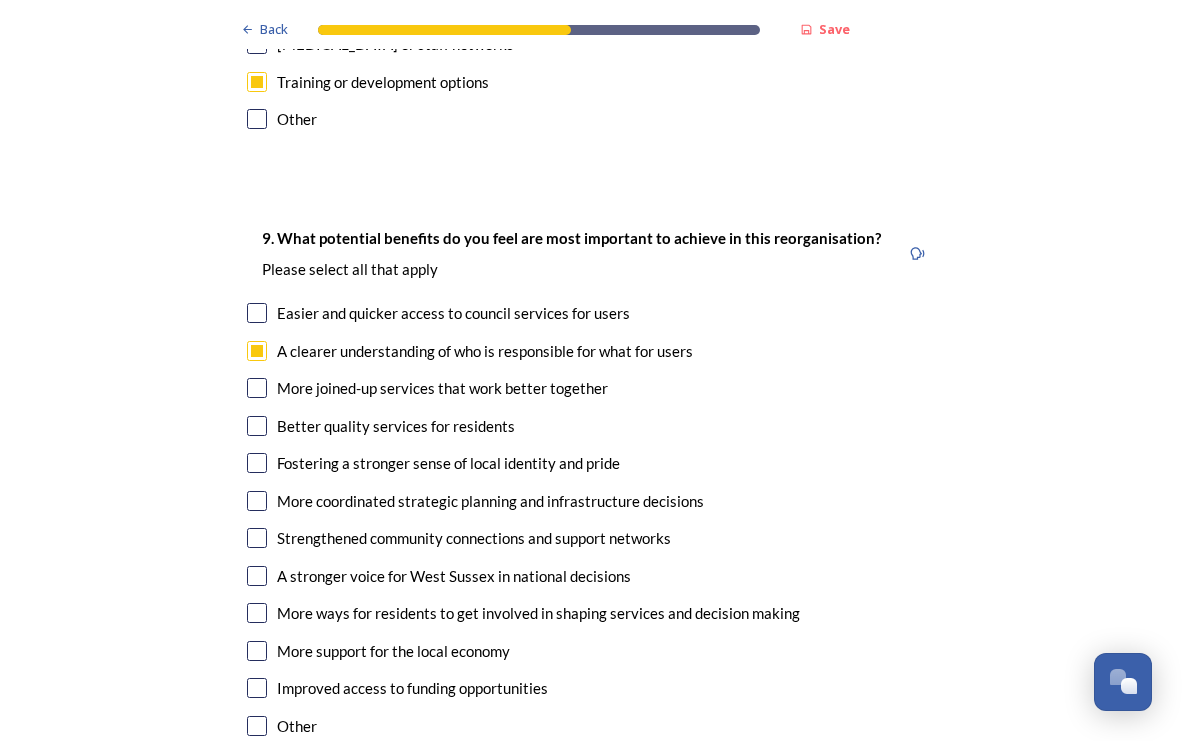 click at bounding box center (257, 388) 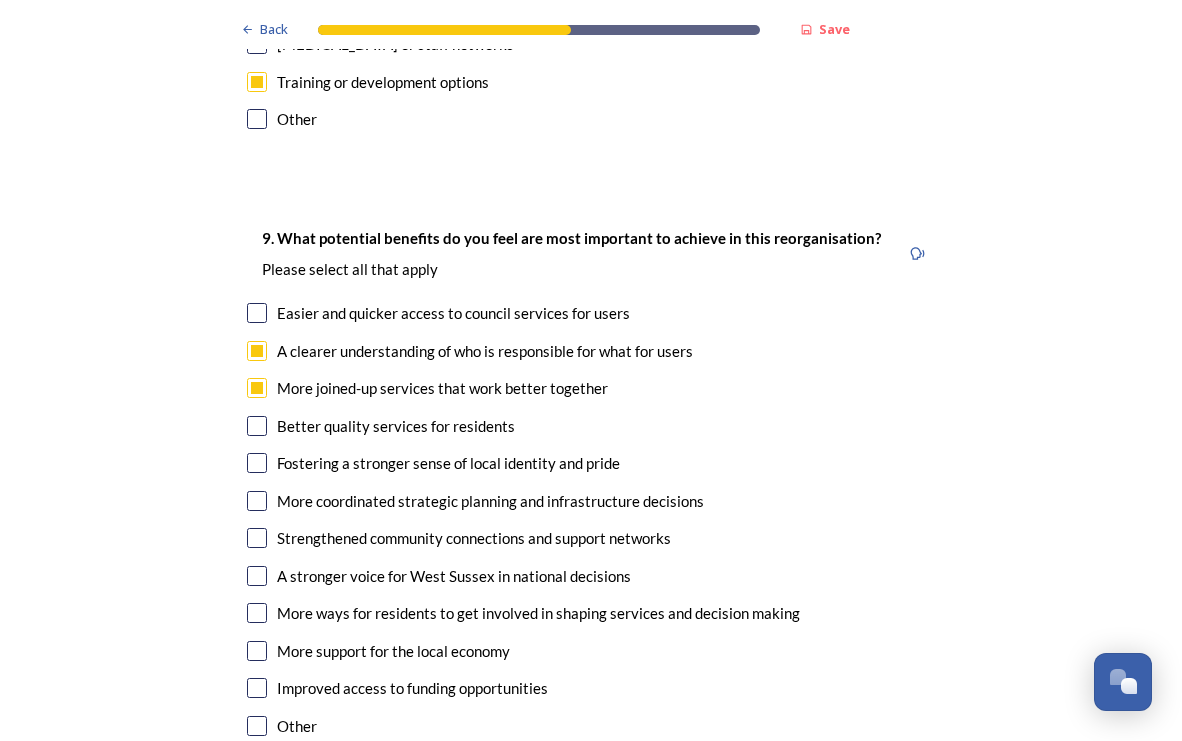 click at bounding box center (257, 426) 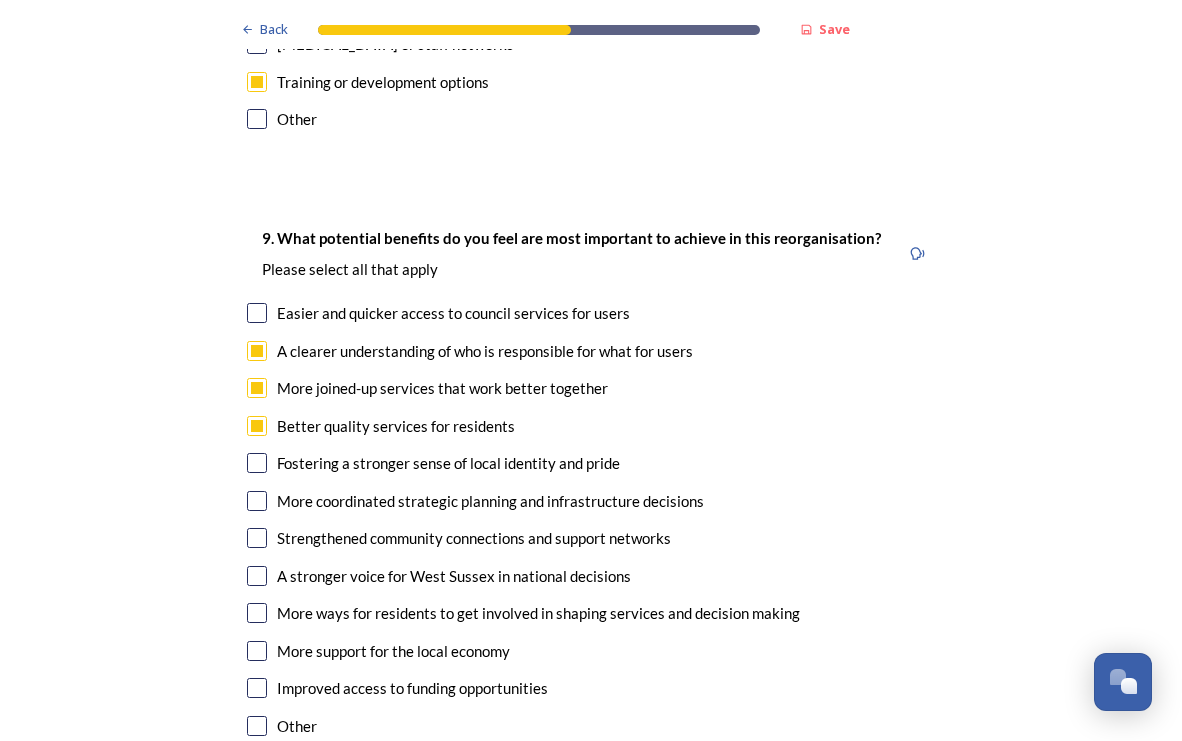 click at bounding box center (257, 463) 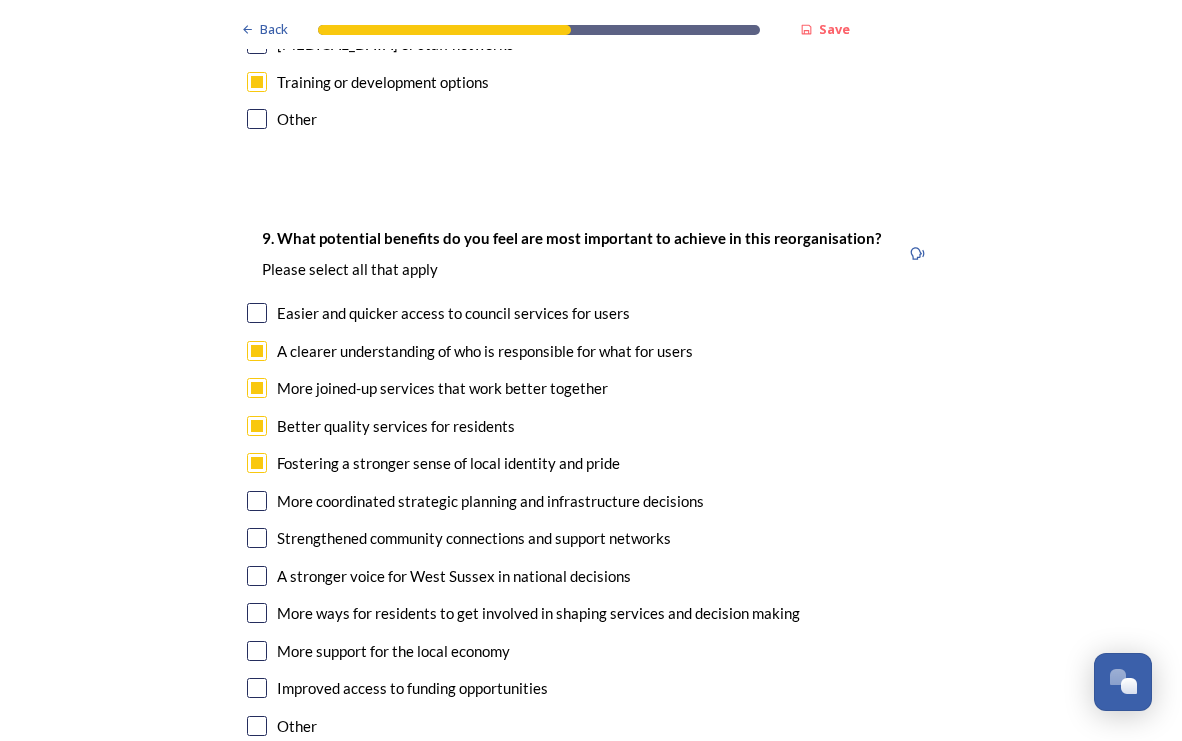 click on "More coordinated strategic planning and infrastructure decisions" at bounding box center (591, 501) 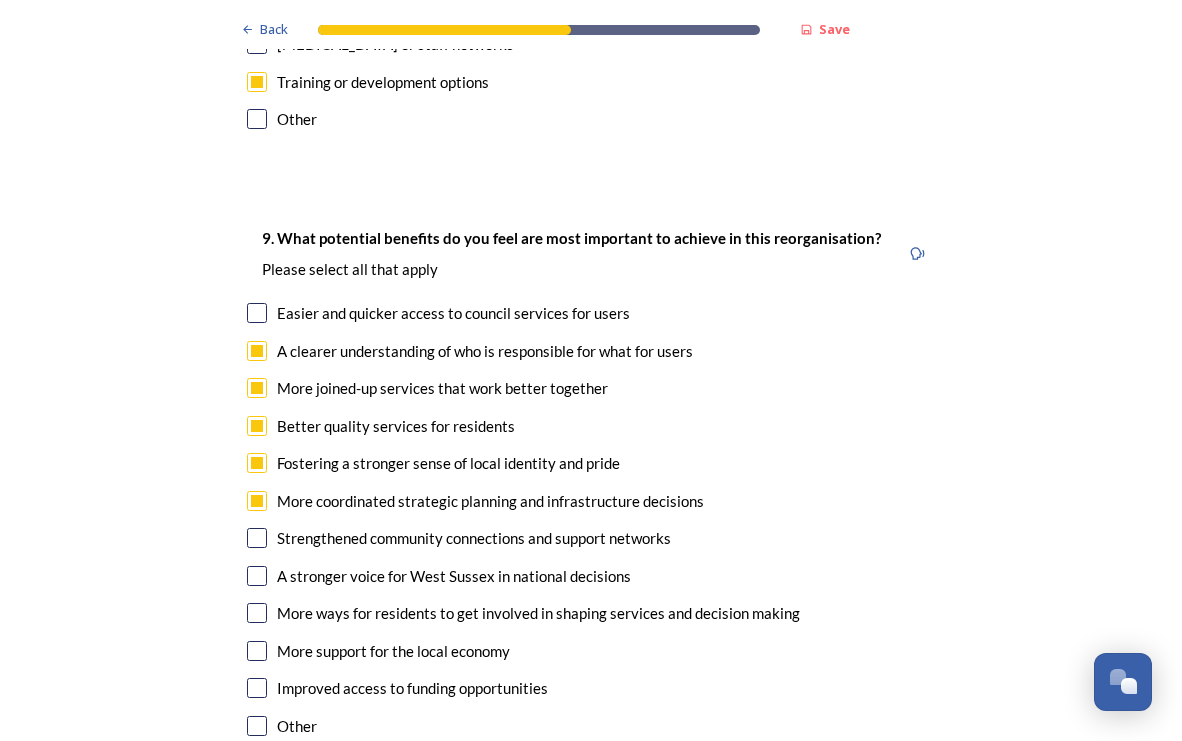 click at bounding box center (257, 538) 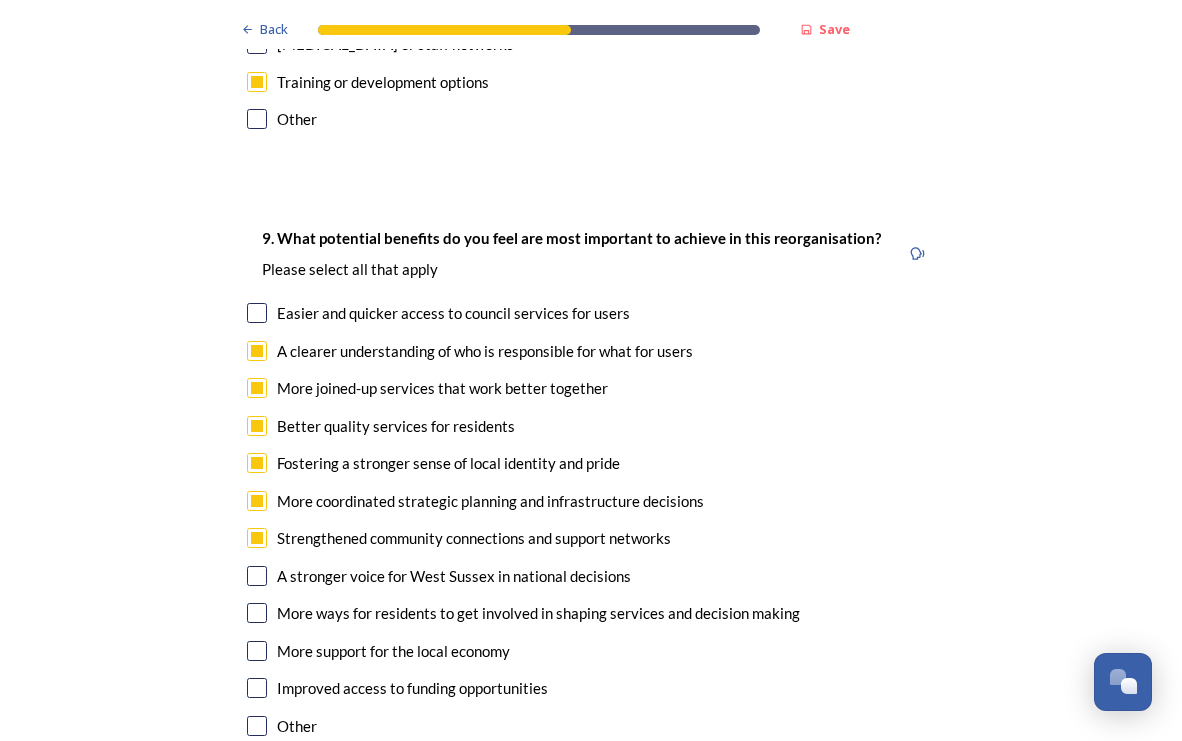 click at bounding box center (257, 651) 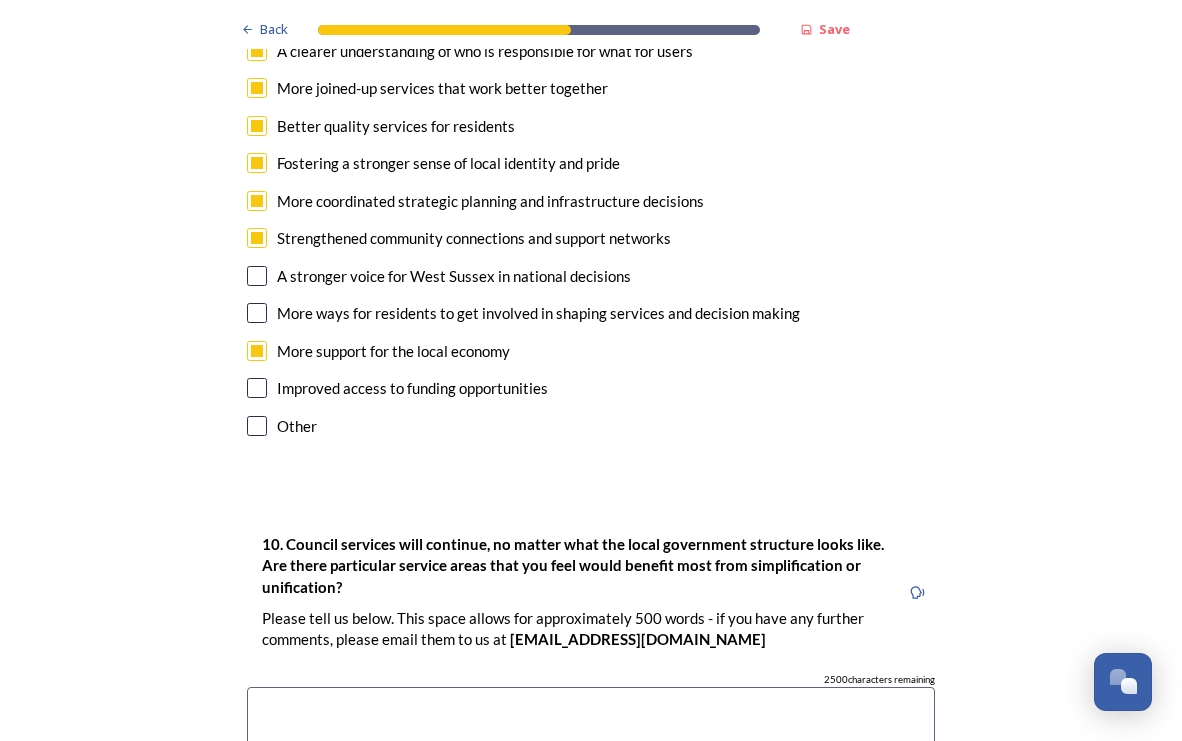 scroll, scrollTop: 5400, scrollLeft: 0, axis: vertical 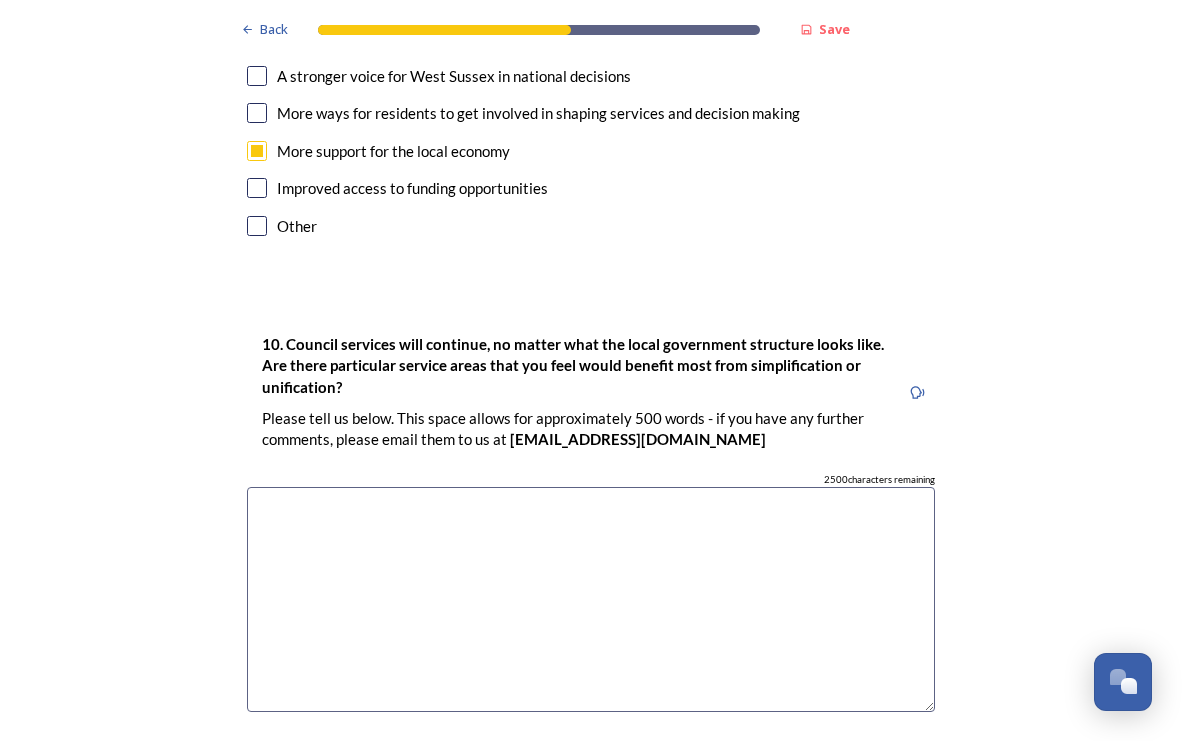 click at bounding box center [591, 599] 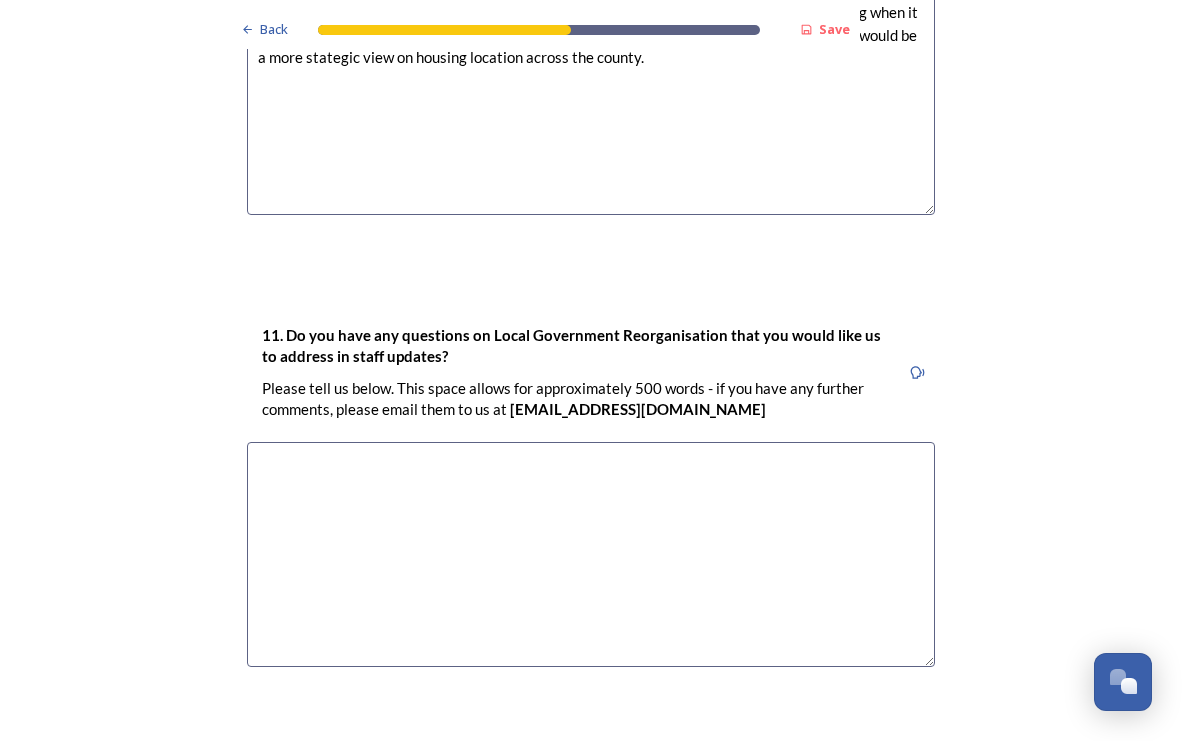 scroll, scrollTop: 5900, scrollLeft: 0, axis: vertical 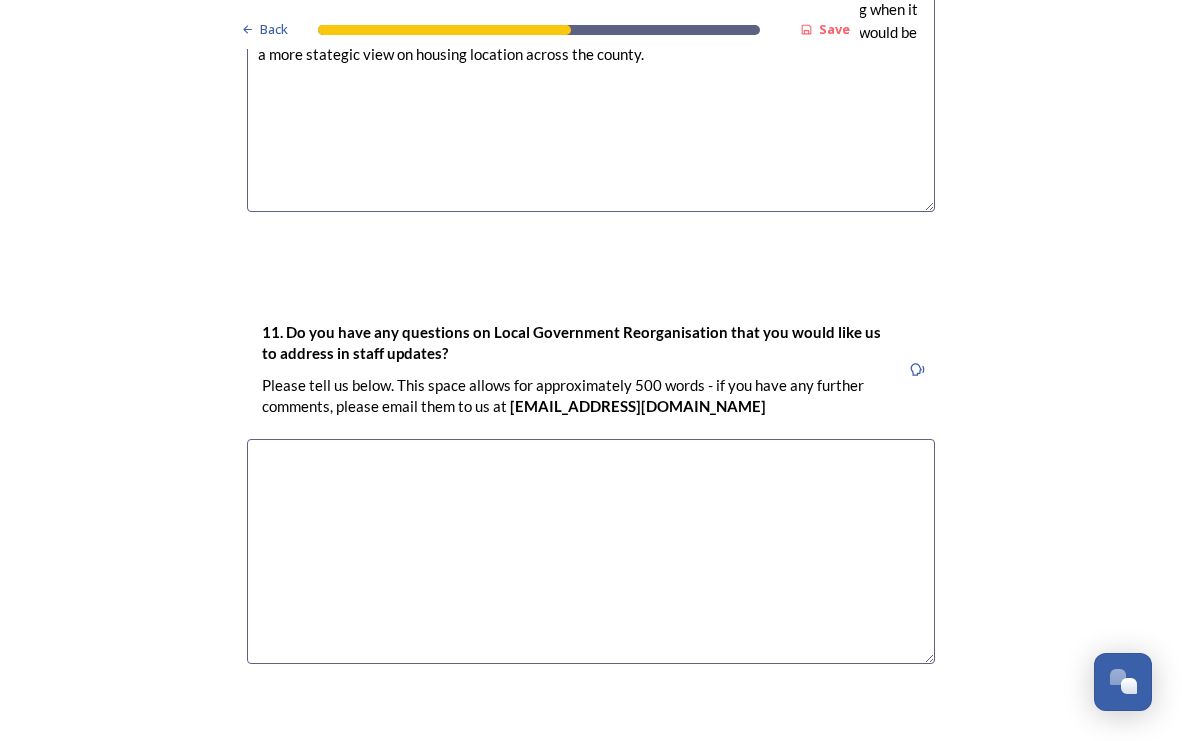 type on "The planning area would benefit greatly in my view, as there would be more joined up thinking when it comes to developments- more infrastructure may be provided with developments and there would be a more stategic view on housing location across the county." 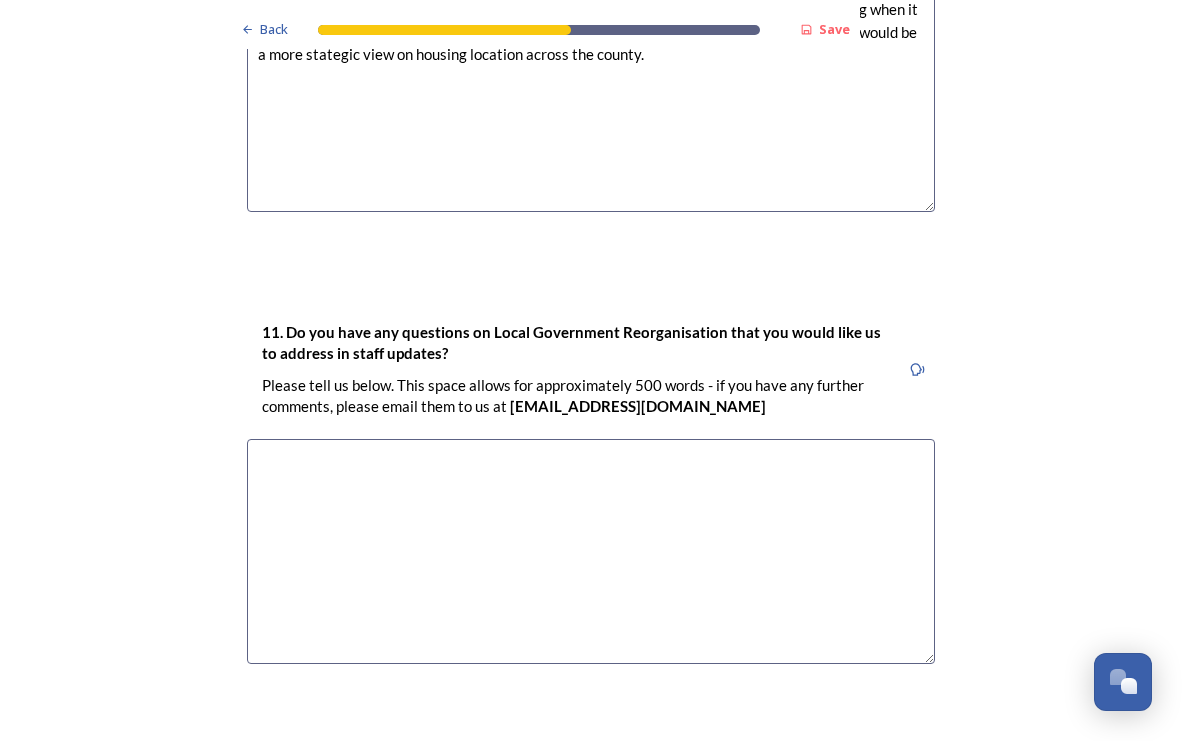 scroll, scrollTop: 5973, scrollLeft: 0, axis: vertical 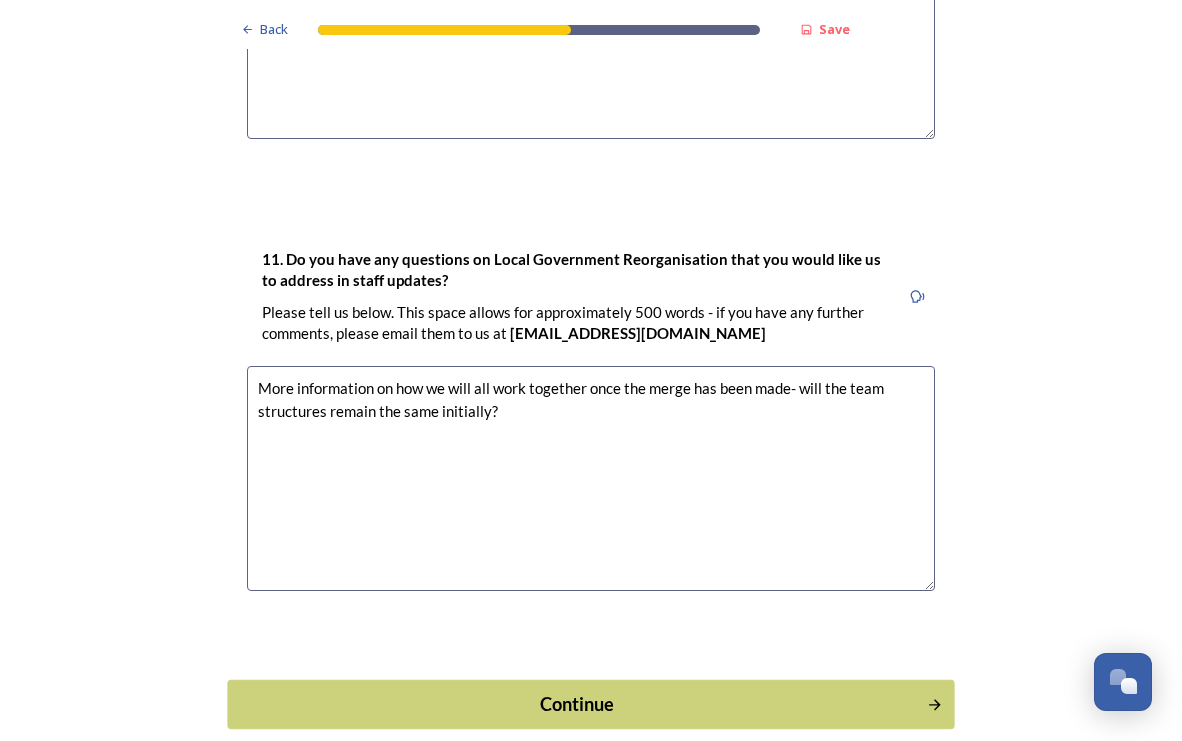 type on "More information on how we will all work together once the merge has been made- will the team structures remain the same initially?" 